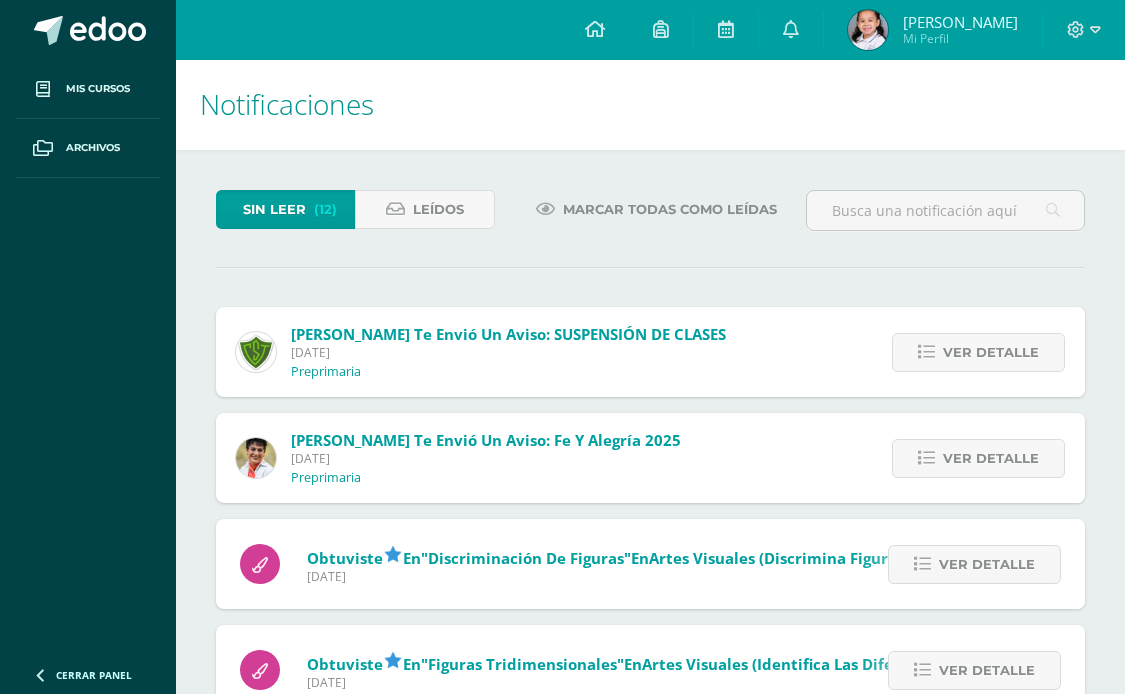 scroll, scrollTop: 0, scrollLeft: 0, axis: both 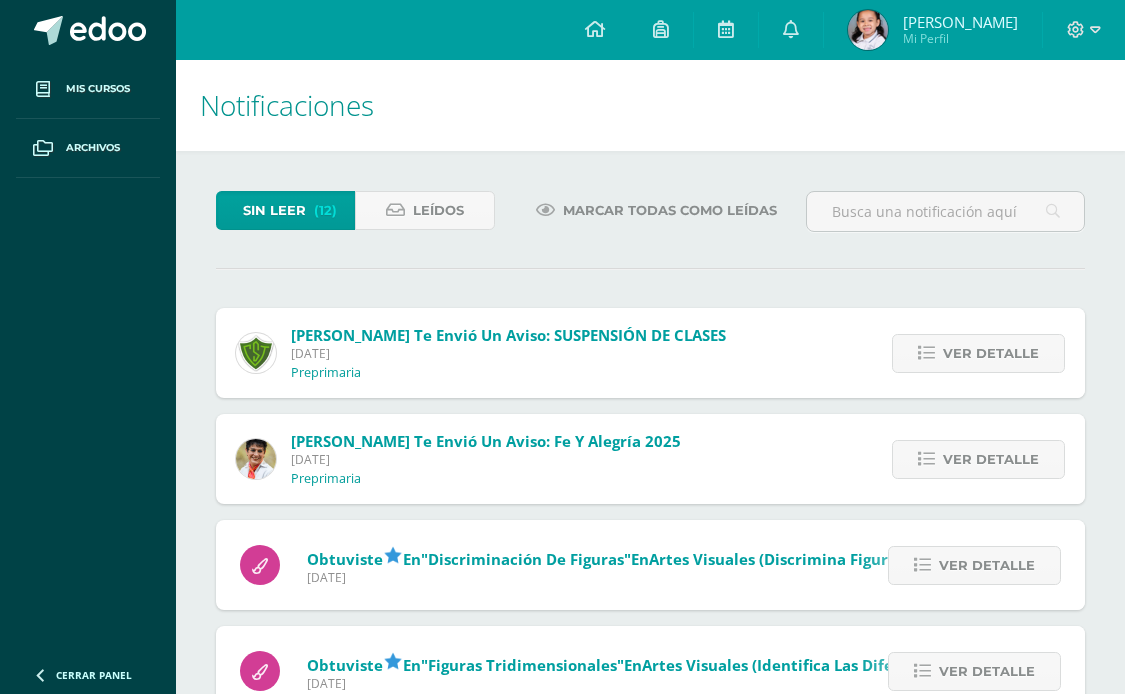 click on "Sin leer" at bounding box center [274, 210] 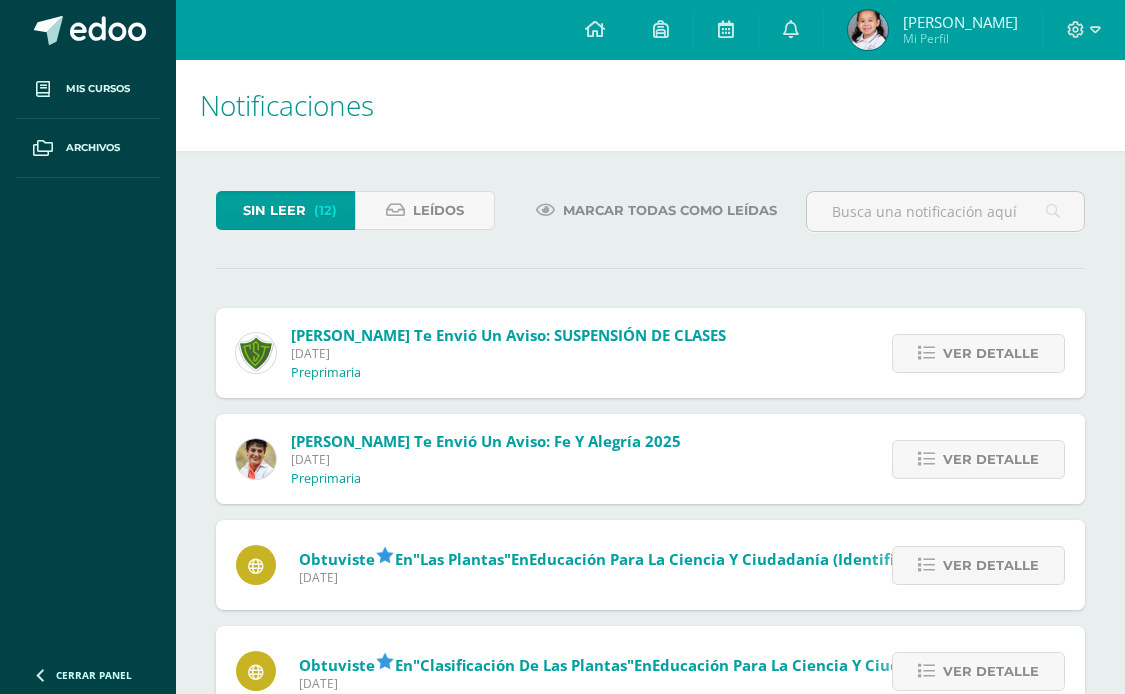 scroll, scrollTop: 0, scrollLeft: 0, axis: both 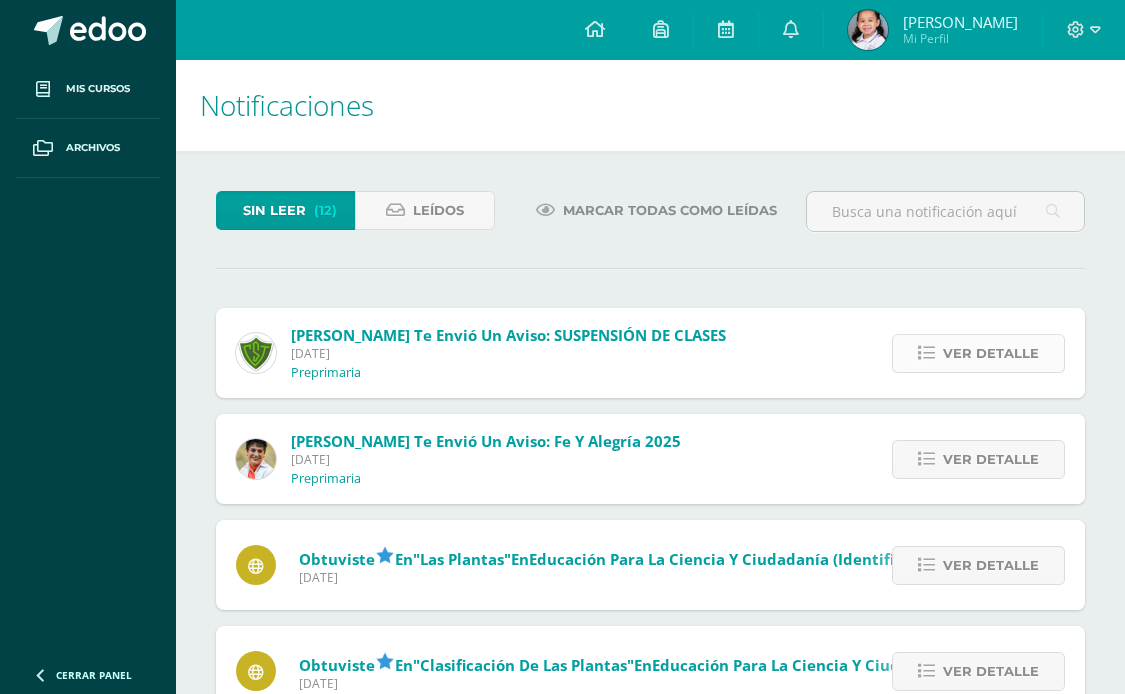 click on "Ver detalle" at bounding box center (991, 353) 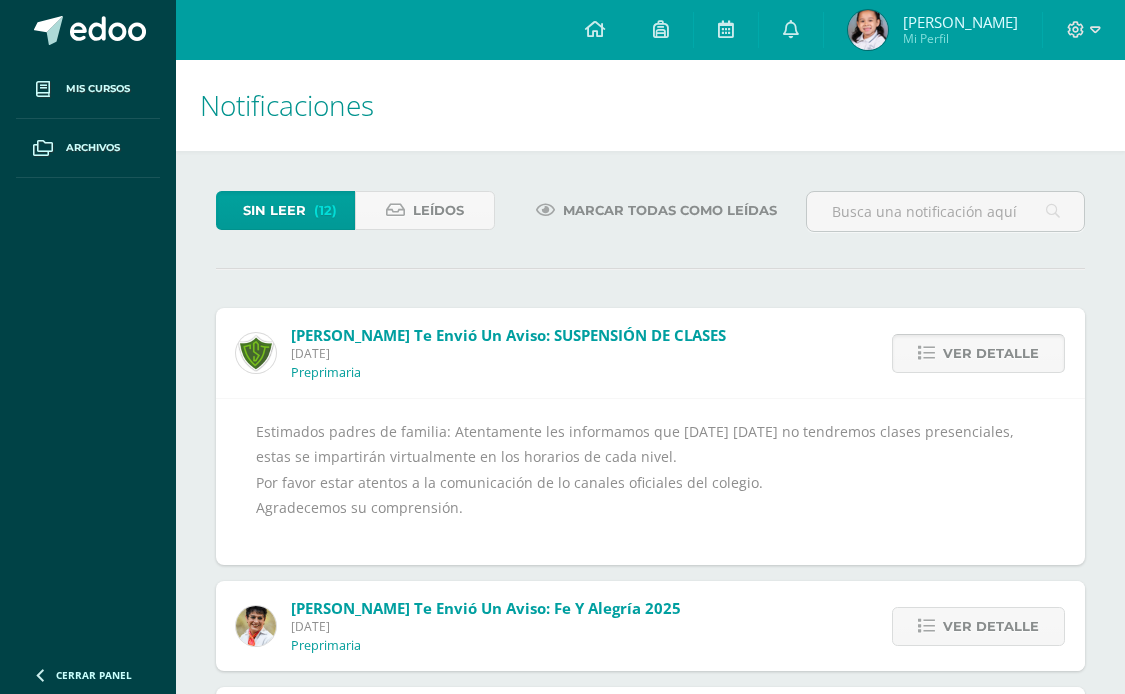 click on "Ver detalle" at bounding box center (991, 353) 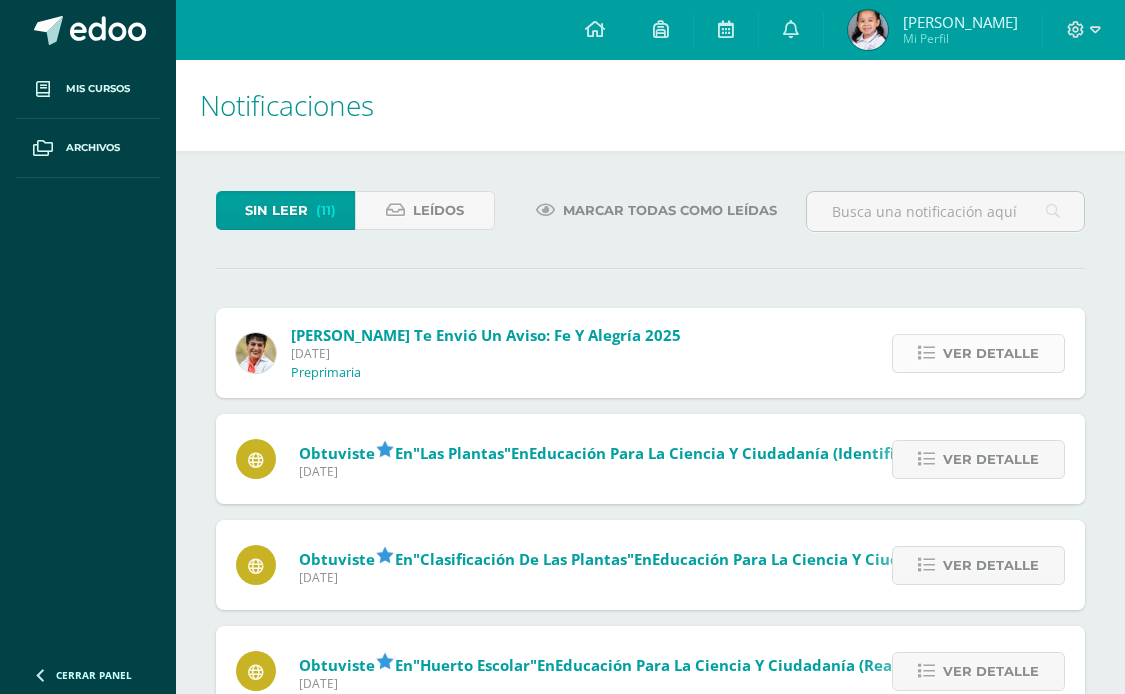click on "Ver detalle" at bounding box center [991, 353] 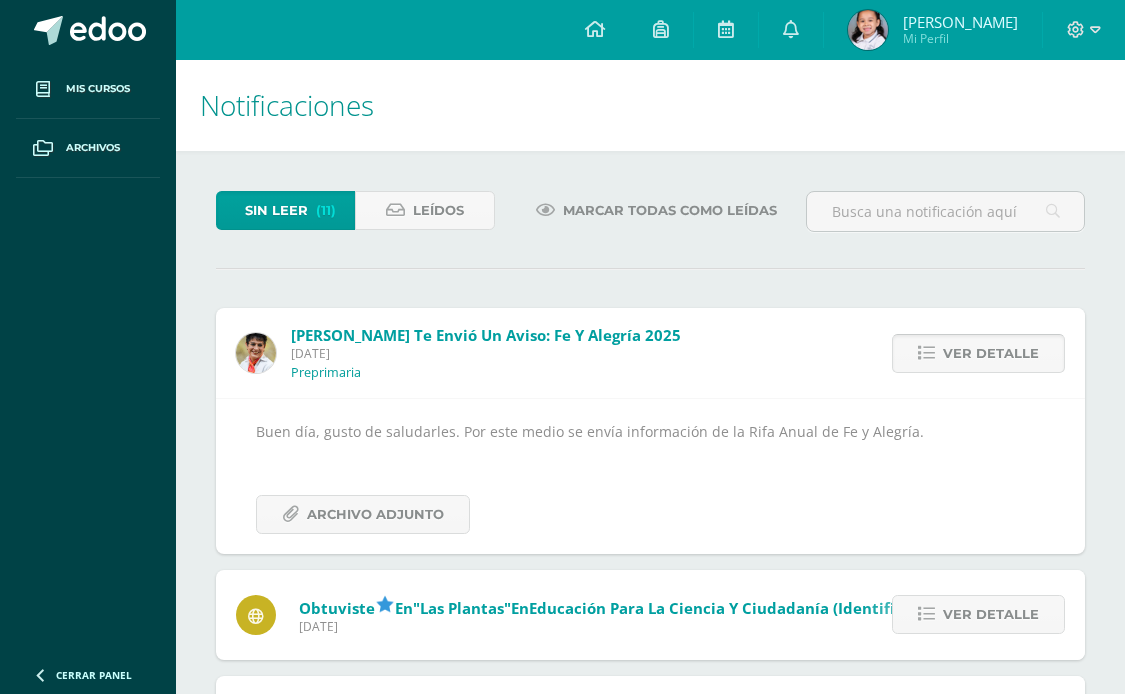 click on "Ver detalle" at bounding box center [991, 353] 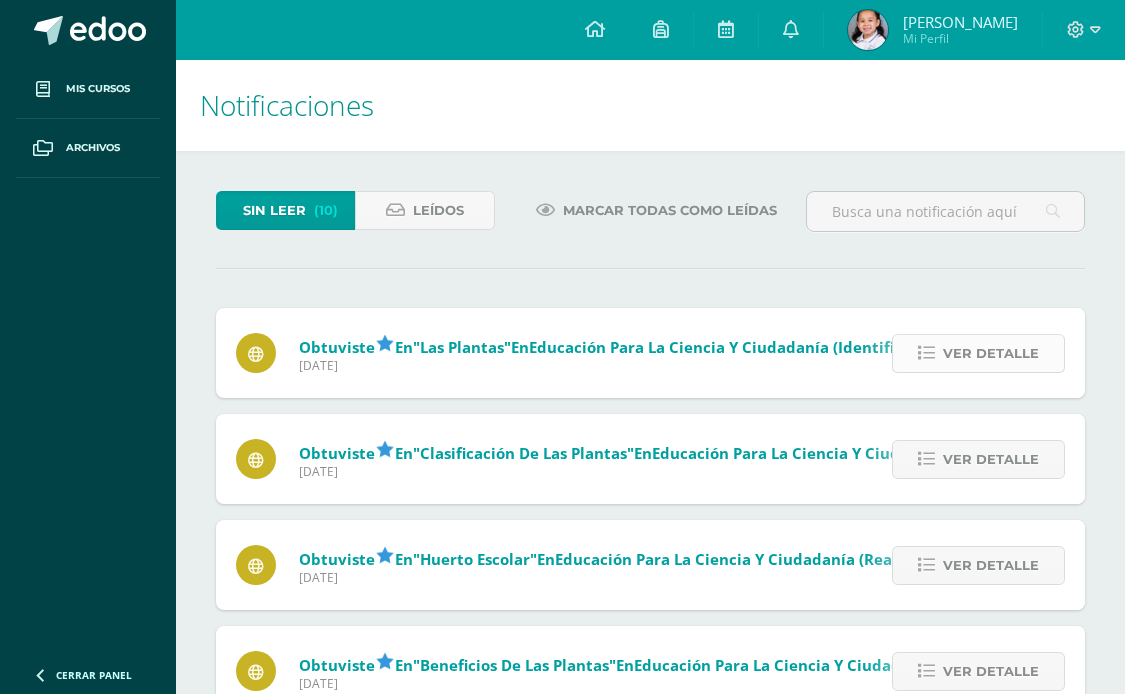 click on "Ver detalle" at bounding box center (991, 353) 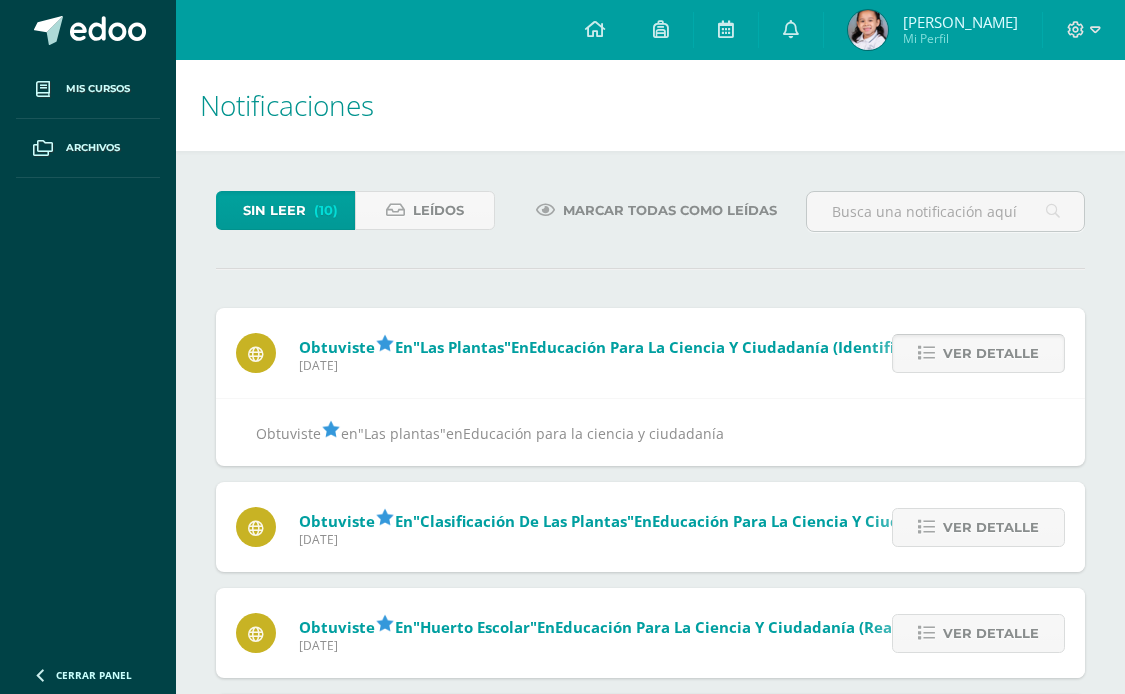 click on "Ver detalle" at bounding box center (991, 353) 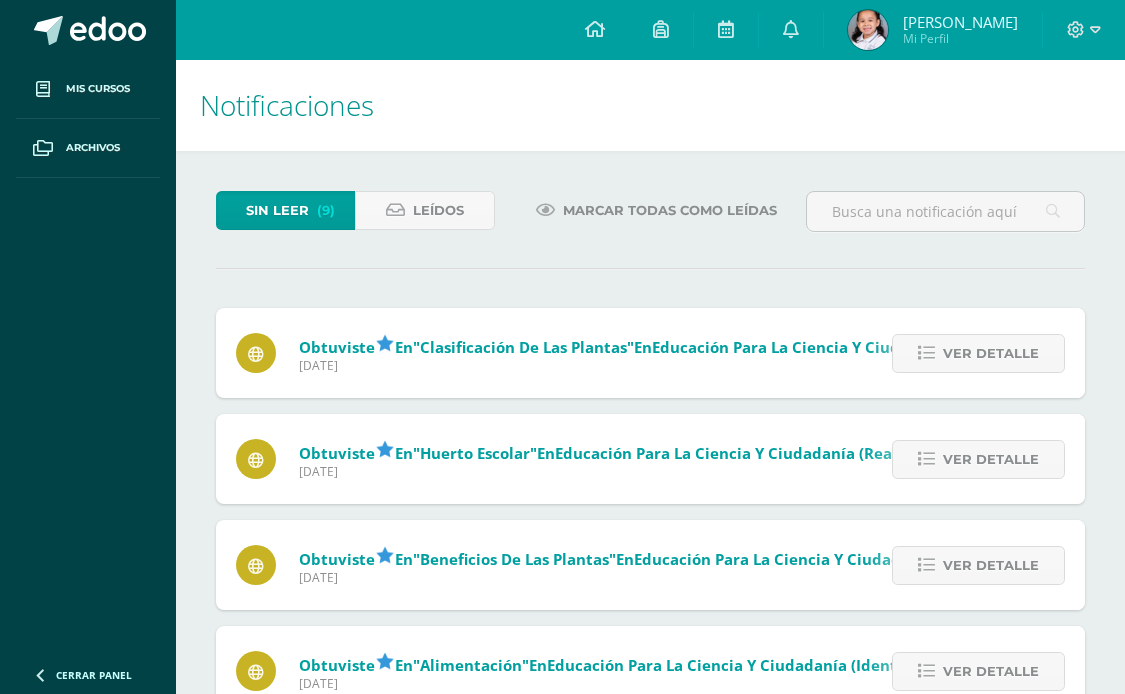 click on "Ver detalle" at bounding box center (991, 353) 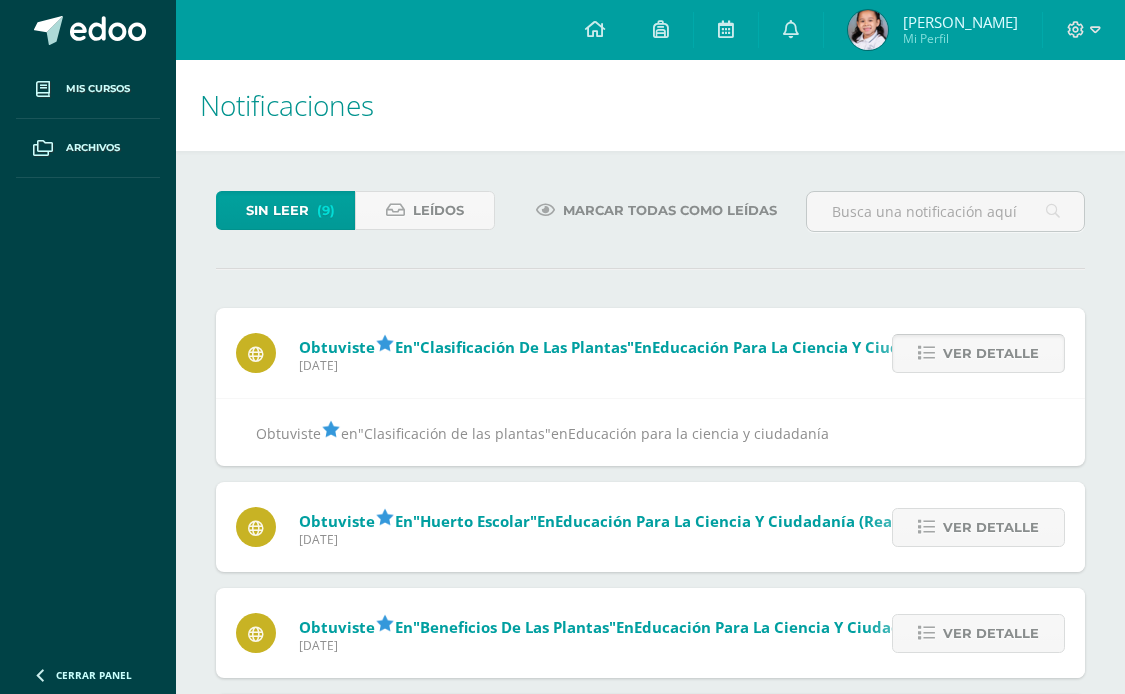 click on "Ver detalle" at bounding box center (991, 353) 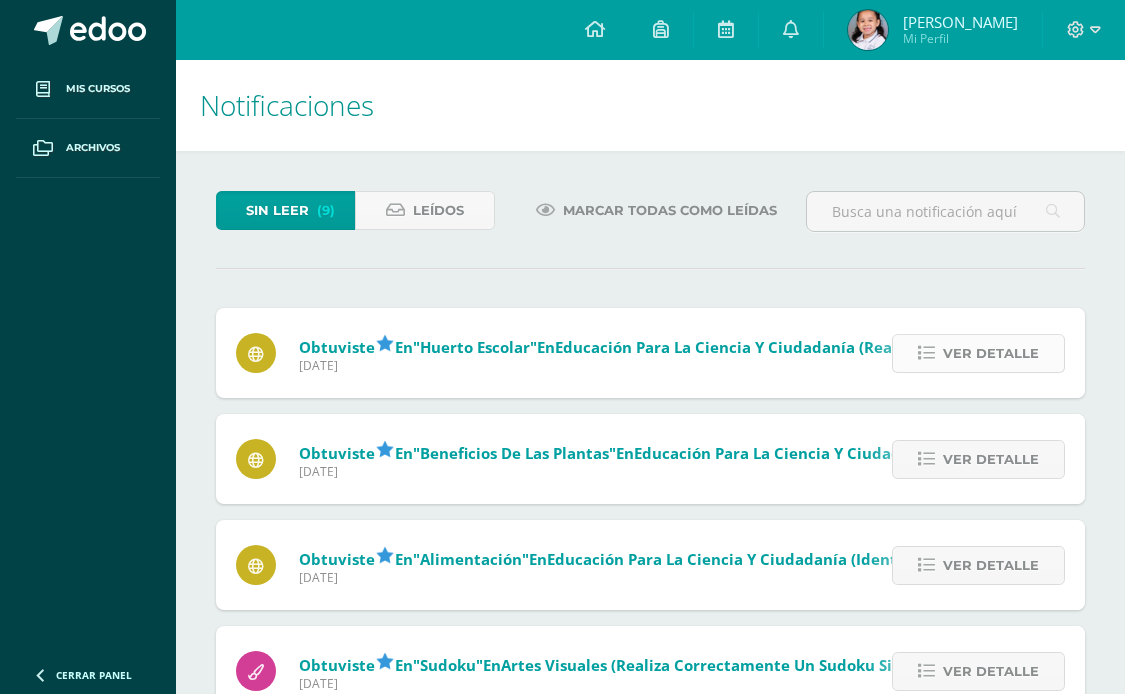 click on "Ver detalle" at bounding box center (991, 353) 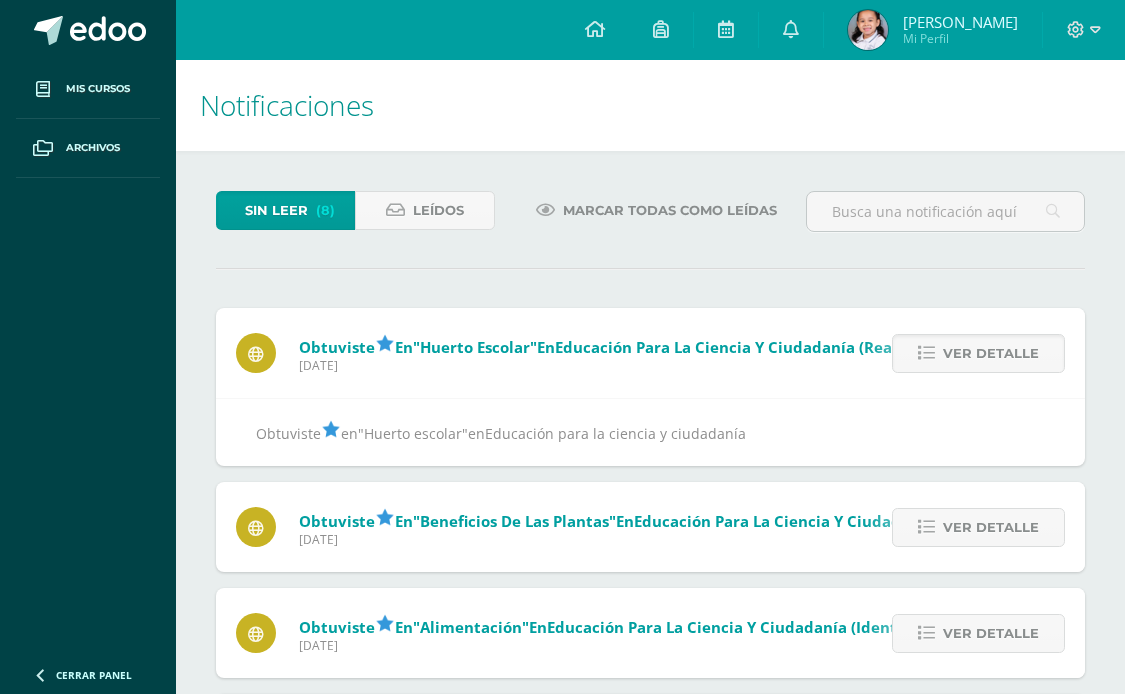 click on "Ver detalle" at bounding box center (973, 353) 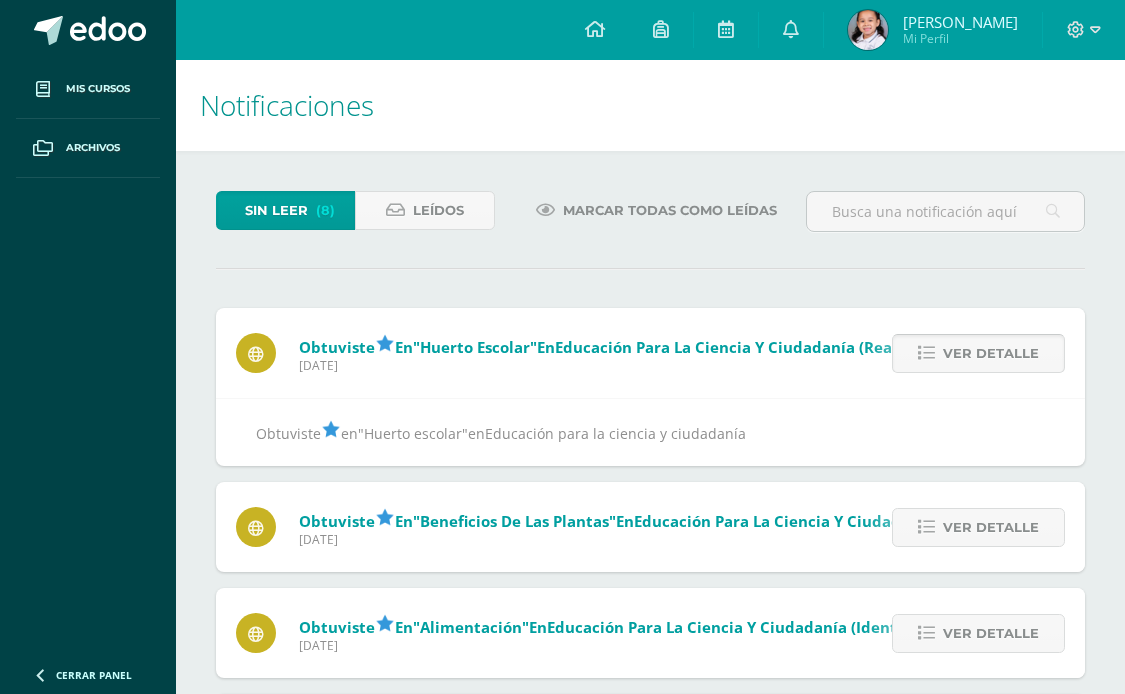 click on "Ver detalle" at bounding box center [991, 353] 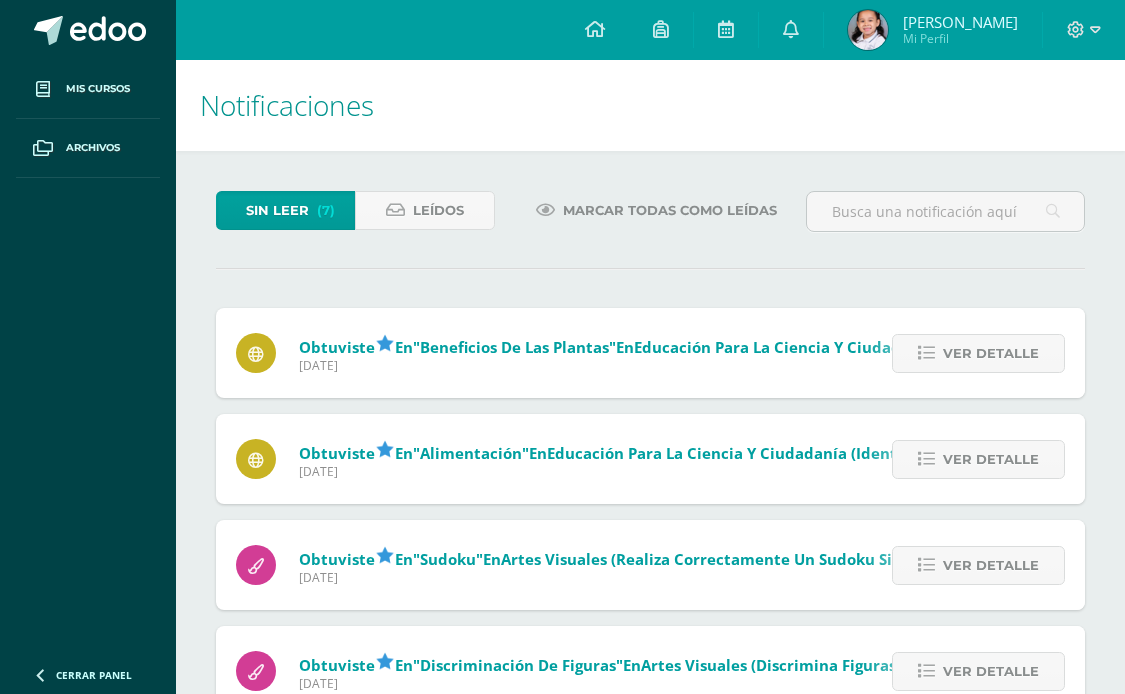 click on "Ver detalle" at bounding box center (991, 353) 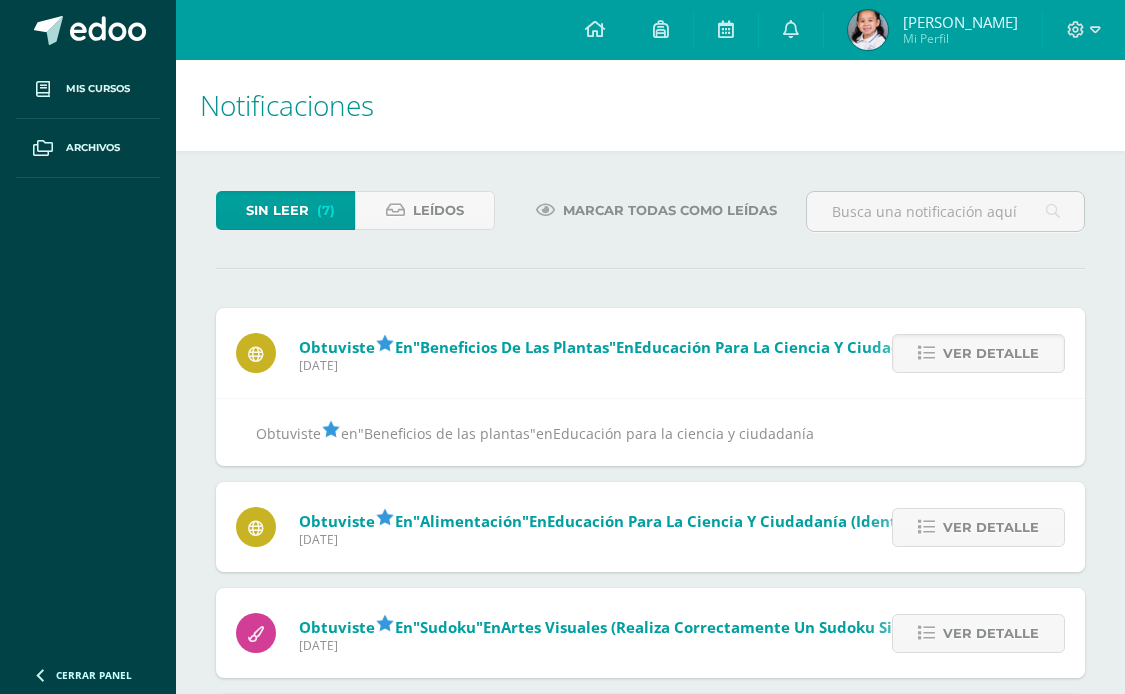 click on "Ver detalle" at bounding box center (991, 353) 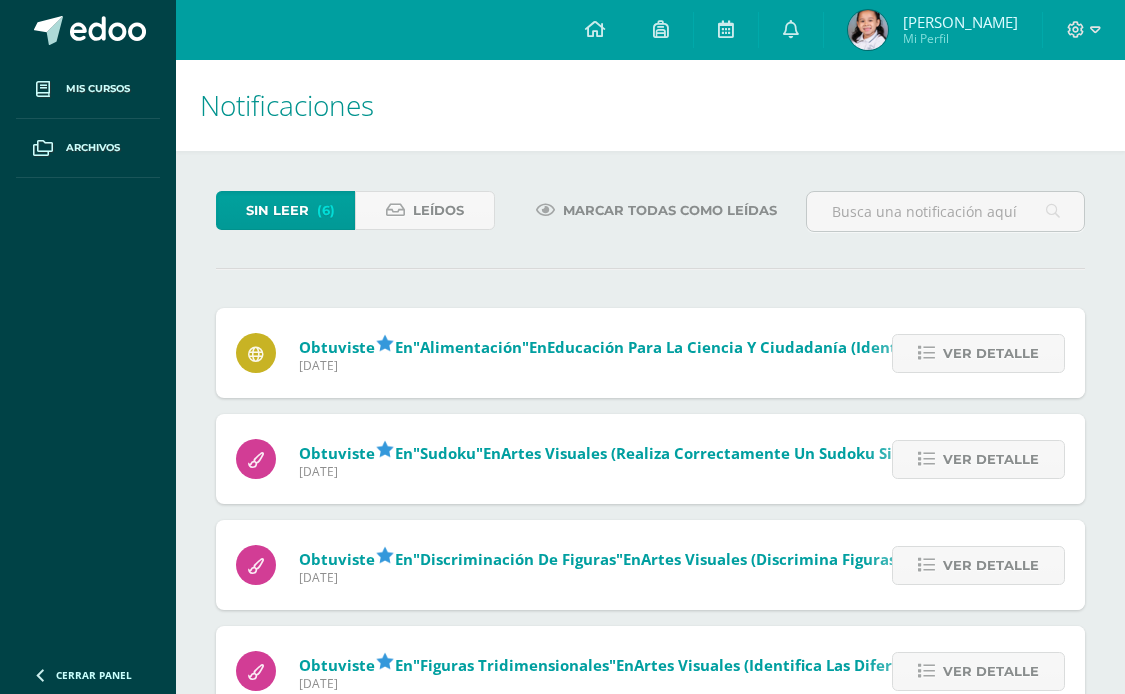 click on "Ver detalle" at bounding box center [991, 353] 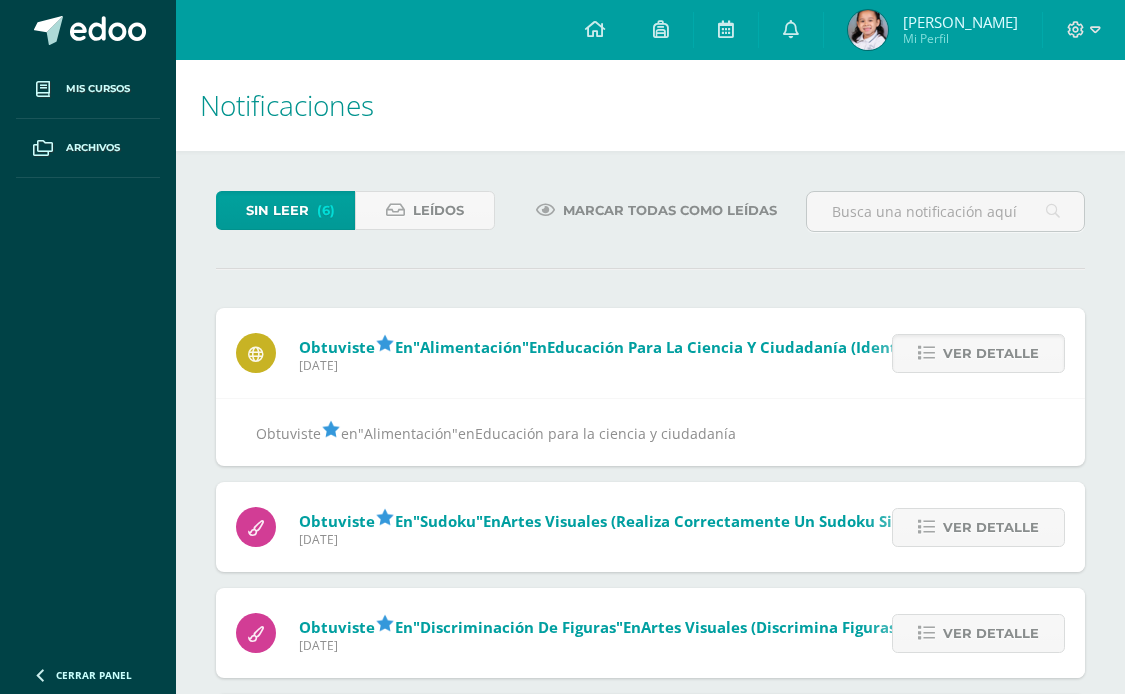 click on "Ver detalle" at bounding box center [991, 353] 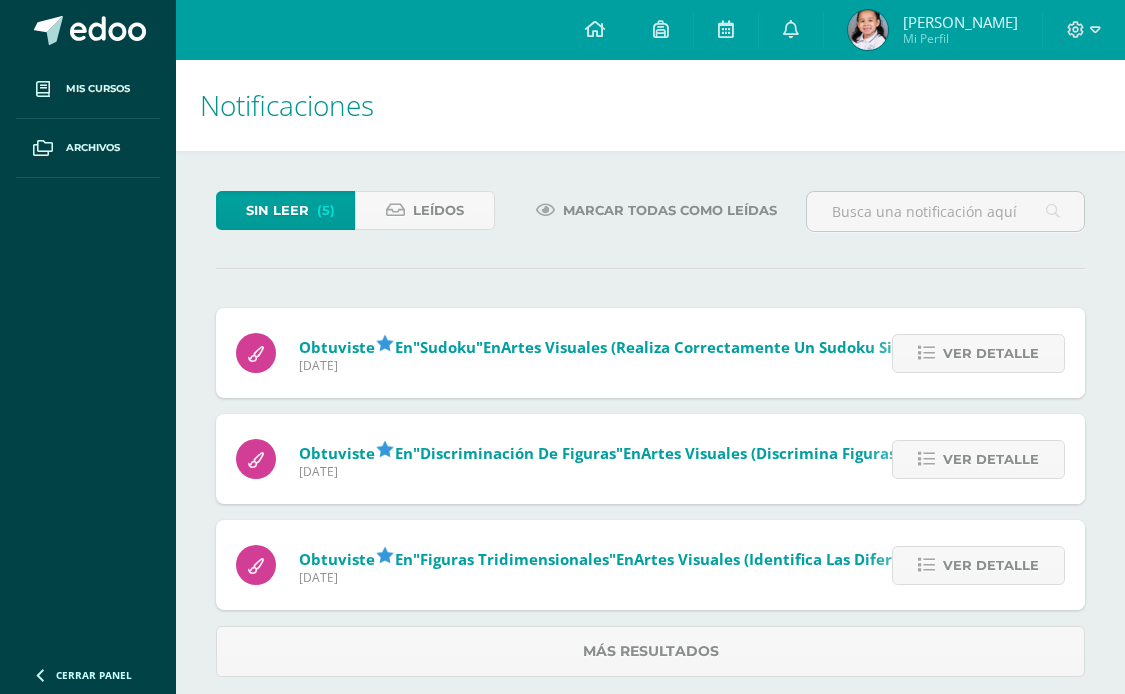 click on "Ver detalle" at bounding box center [991, 353] 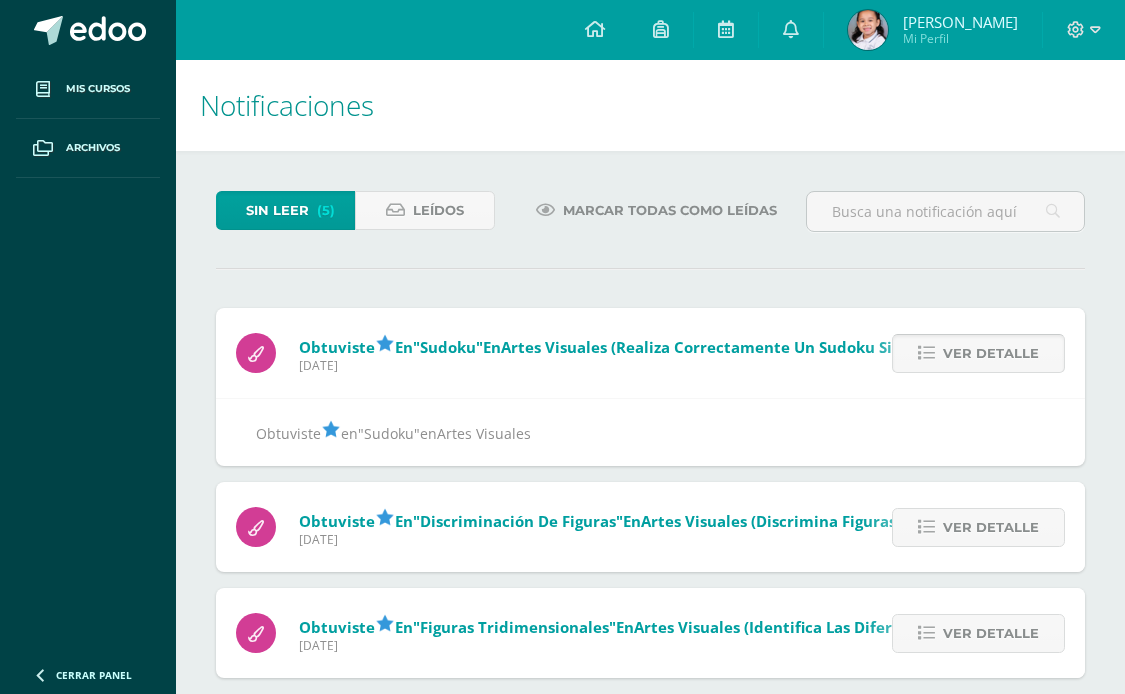 click on "Ver detalle" at bounding box center [991, 353] 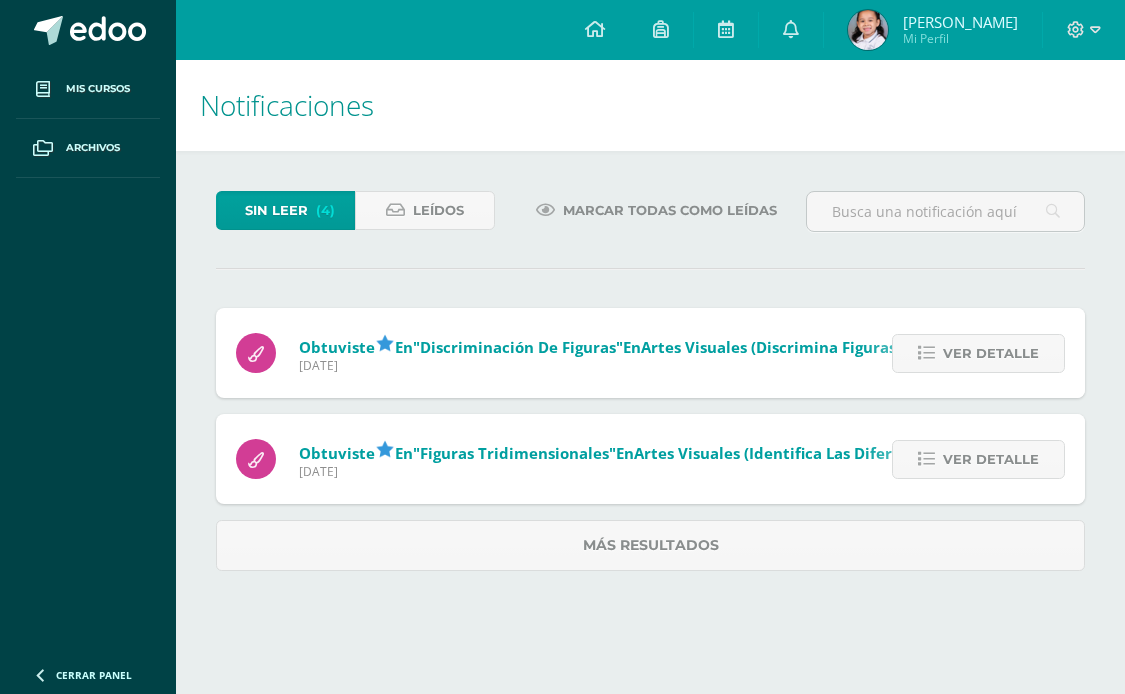 click on "Ver detalle" at bounding box center (991, 353) 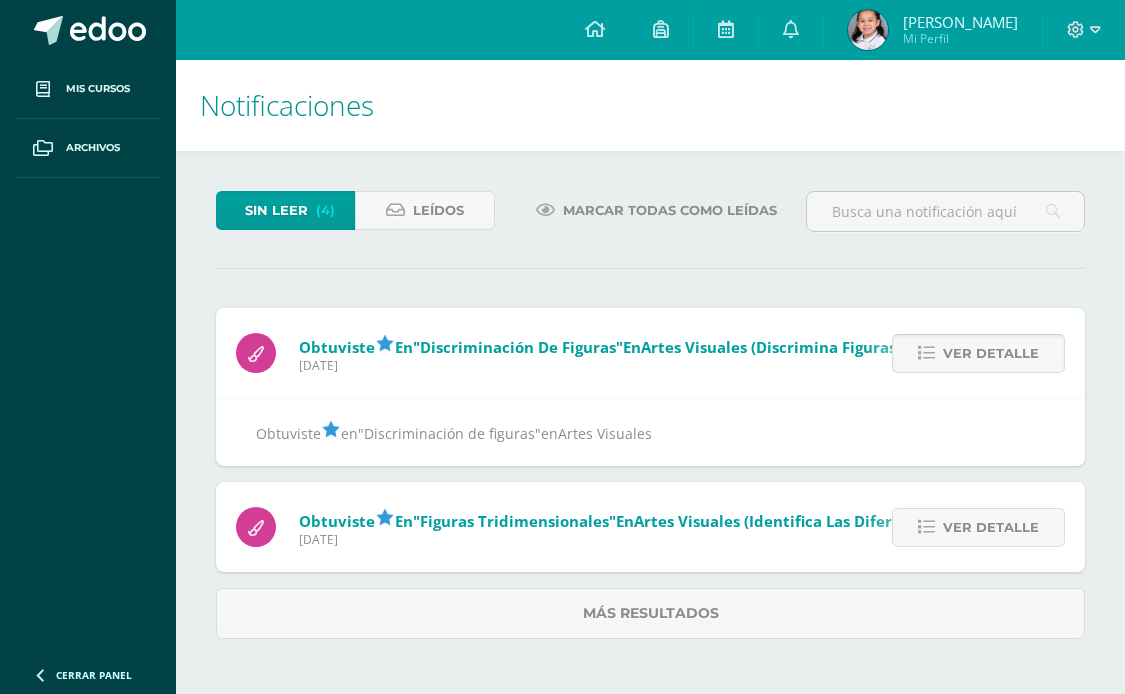 click on "Ver detalle" at bounding box center (991, 353) 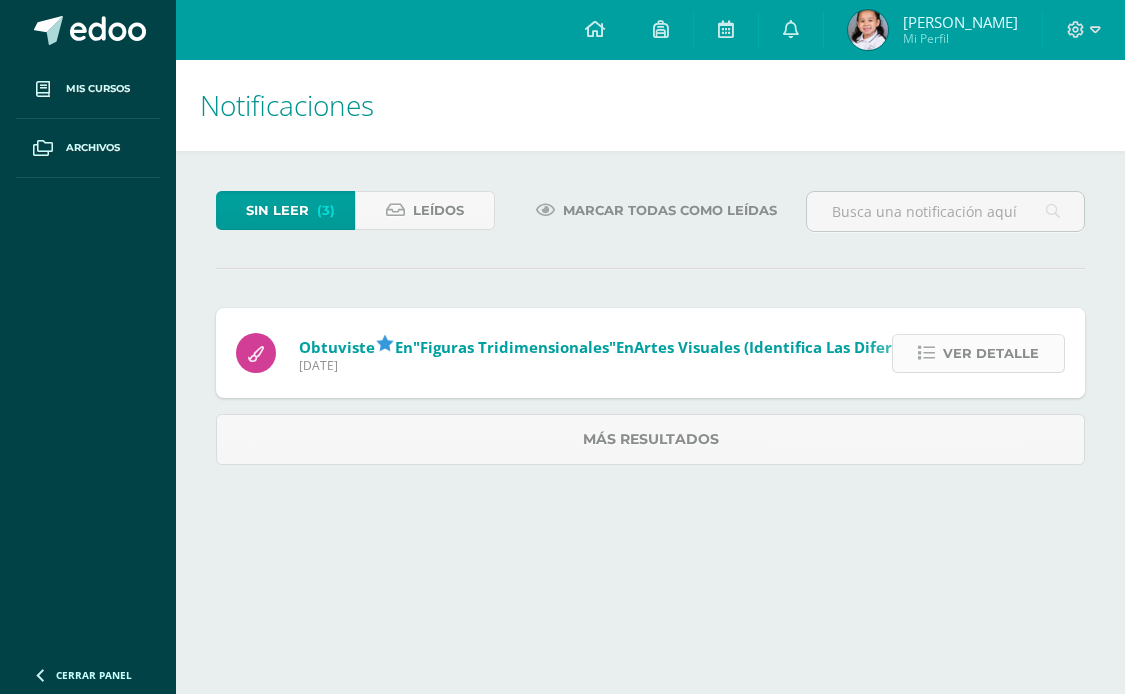 click on "Ver detalle" at bounding box center [991, 353] 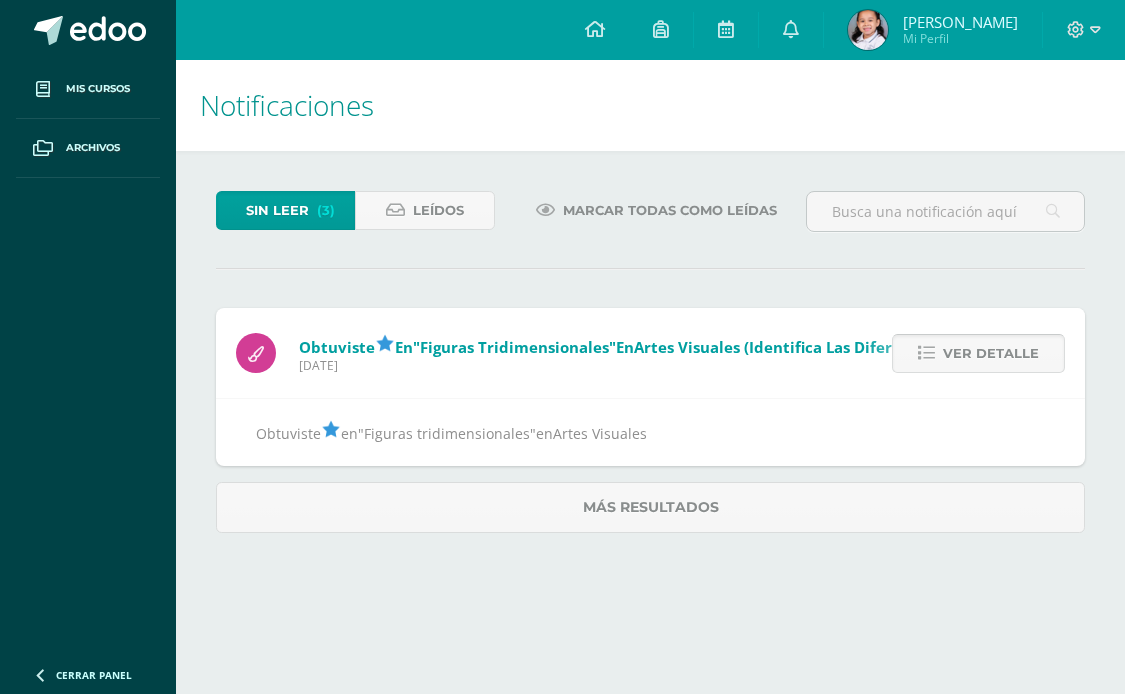 click on "Ver detalle" at bounding box center [991, 353] 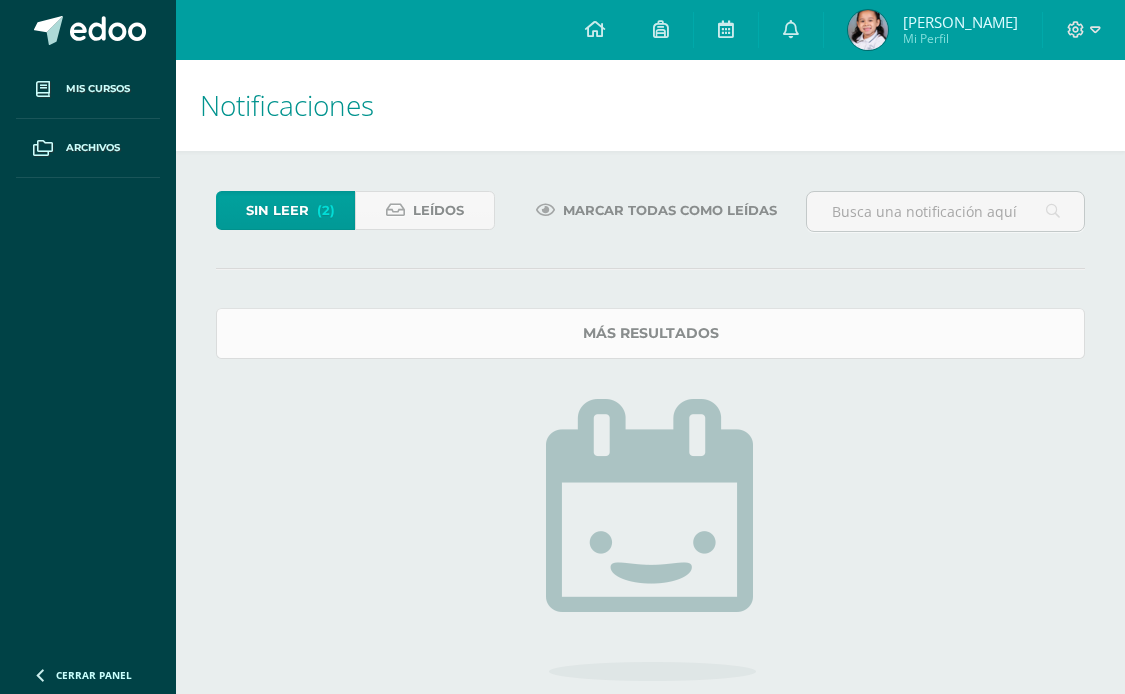 click on "Más resultados" at bounding box center (650, 333) 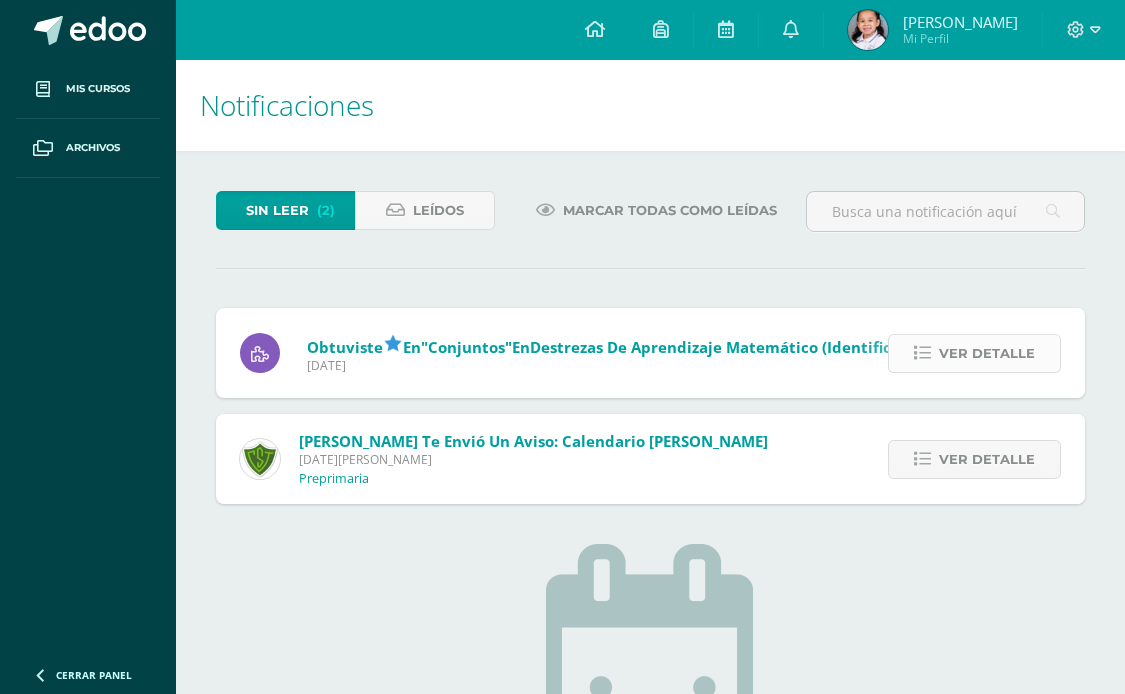click on "Ver detalle" at bounding box center (987, 353) 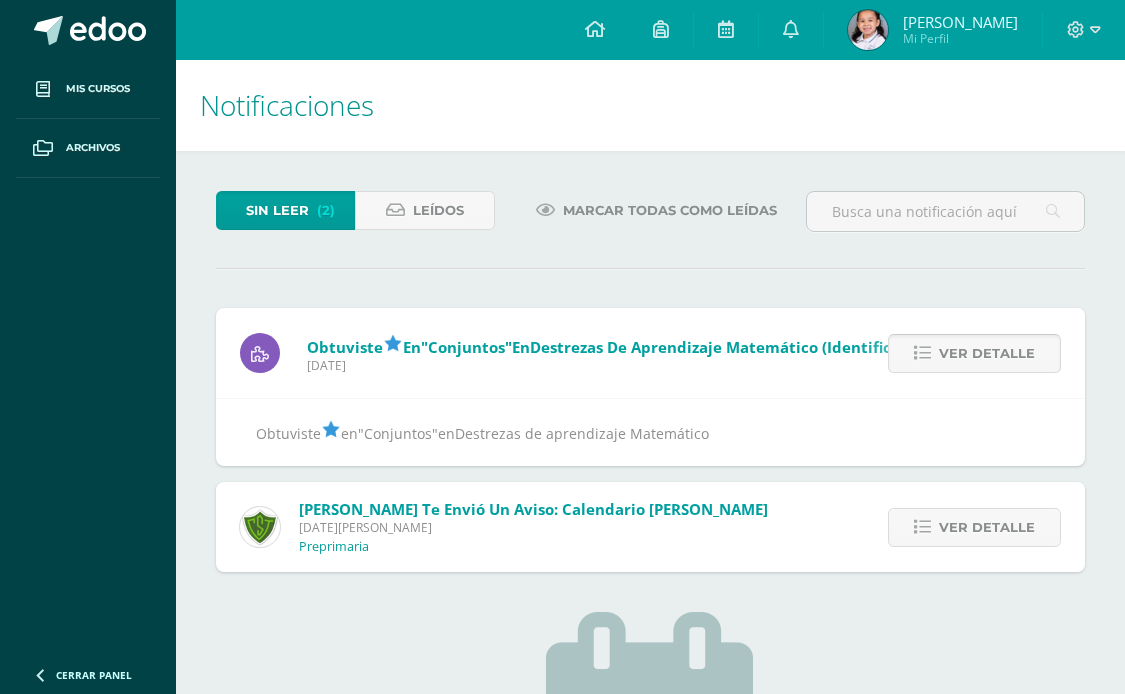 click on "Ver detalle" at bounding box center [987, 353] 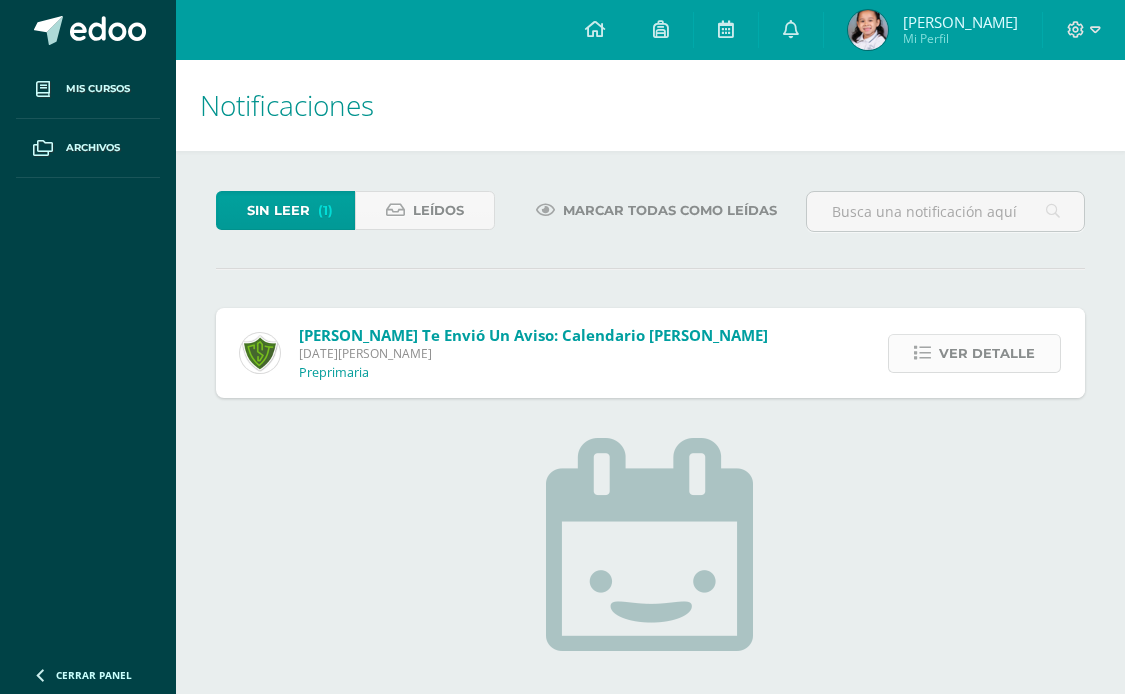 click on "Ver detalle" at bounding box center (987, 353) 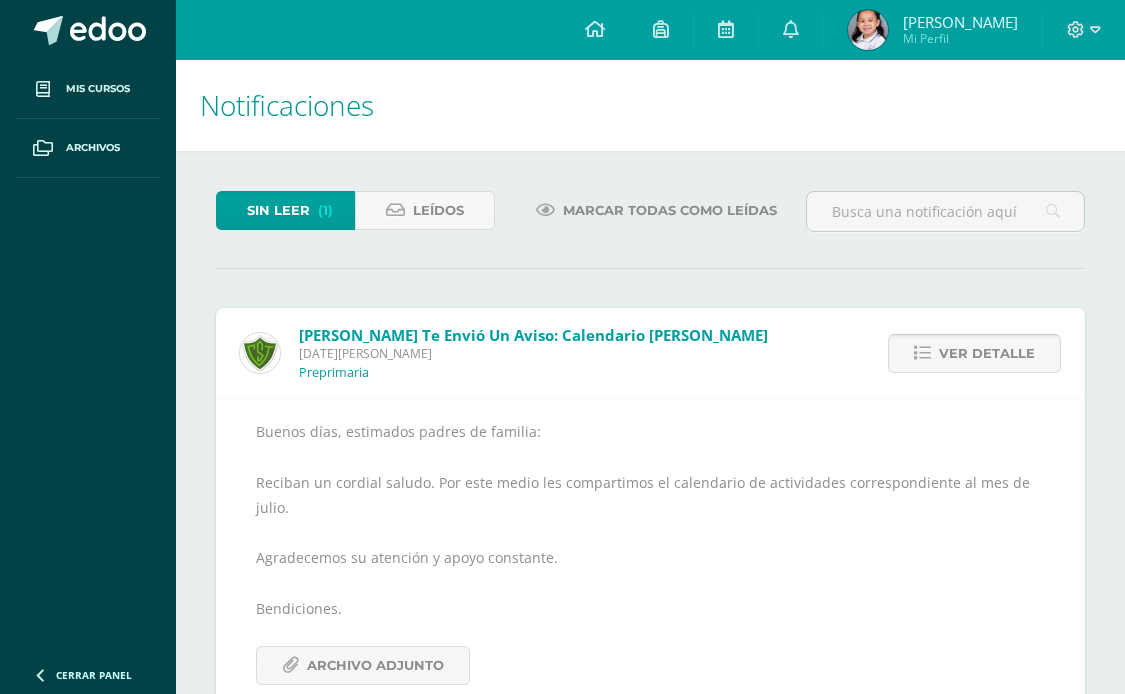click on "Ver detalle" at bounding box center (987, 353) 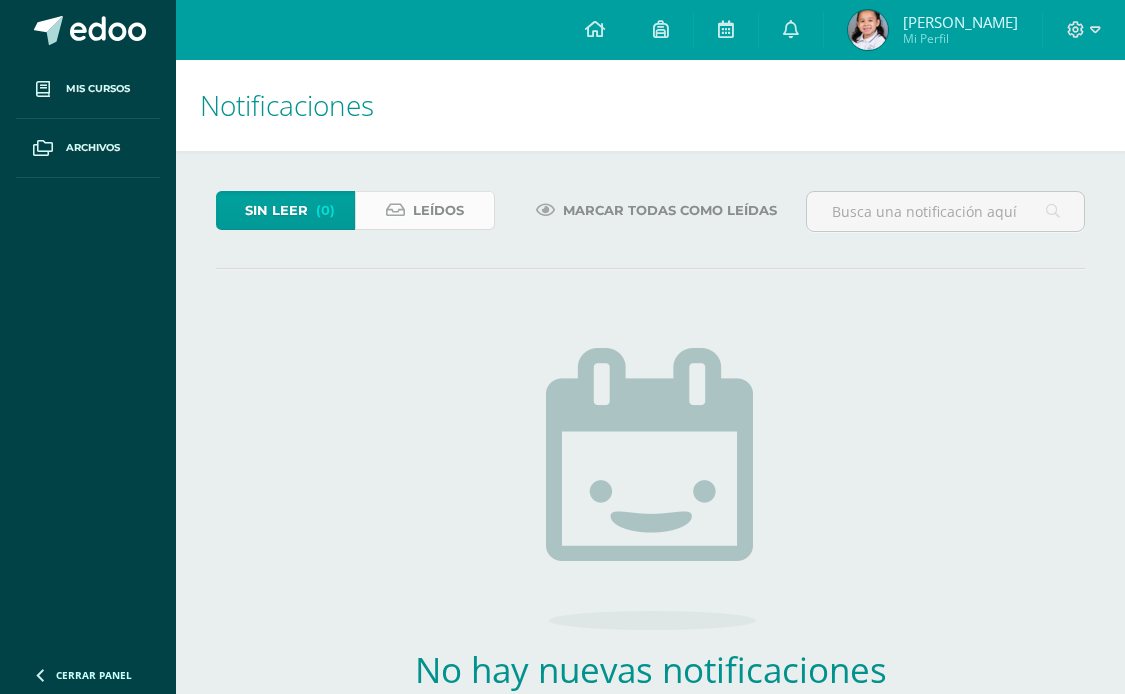 click on "Leídos" at bounding box center [438, 210] 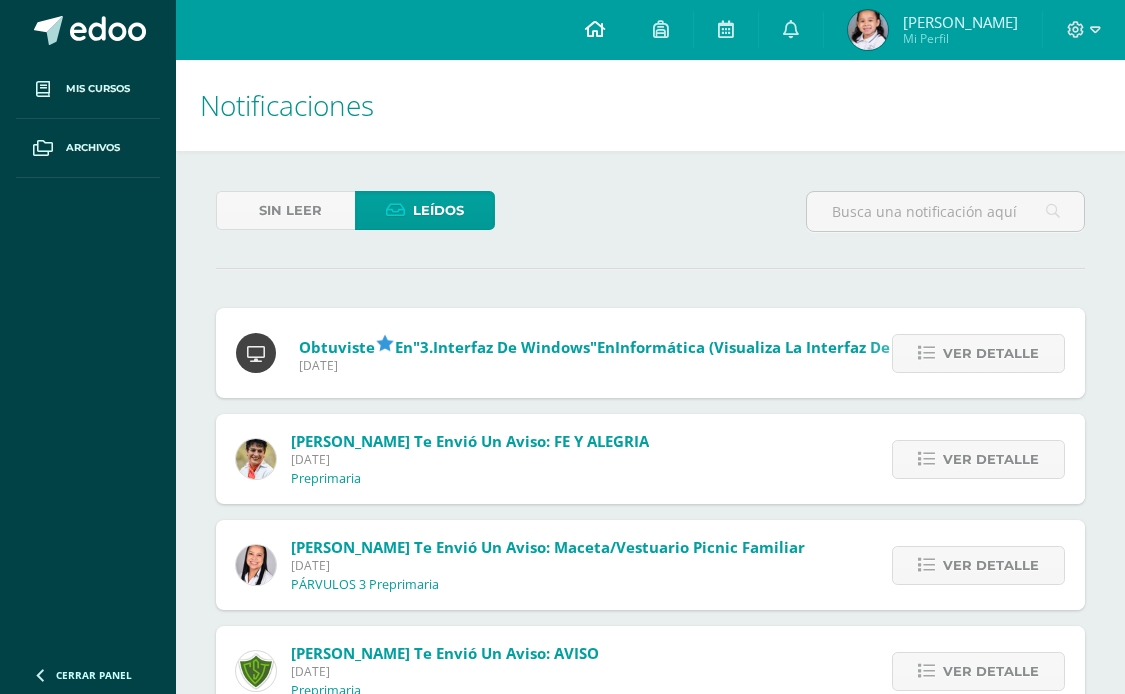 scroll, scrollTop: 0, scrollLeft: 0, axis: both 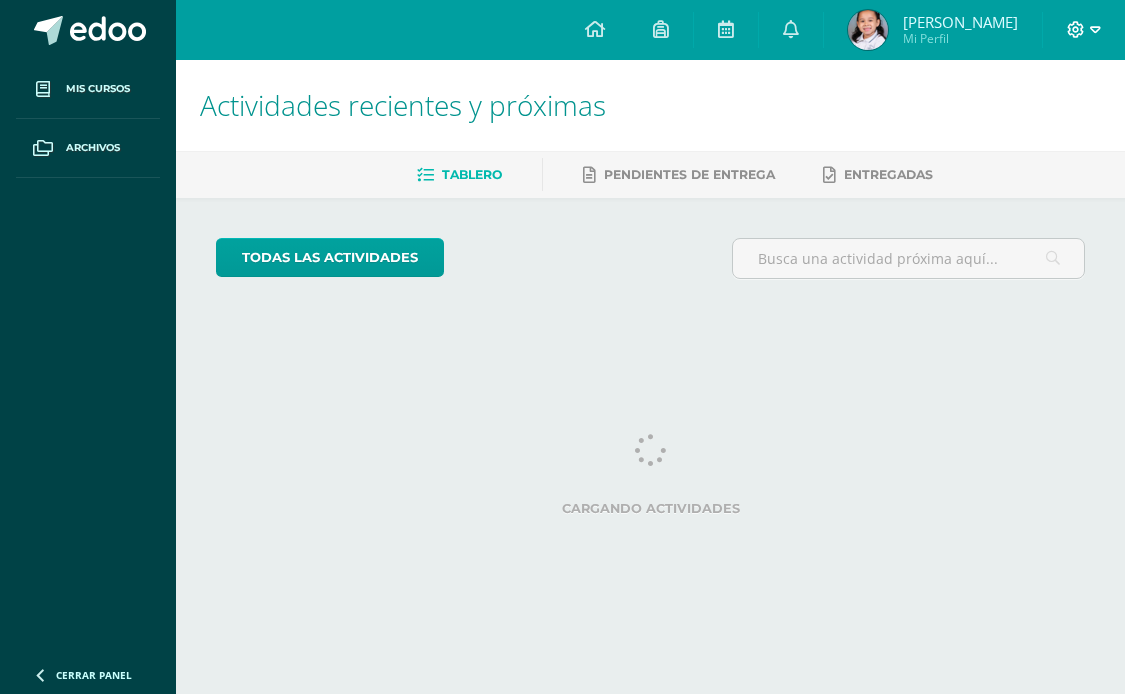 click 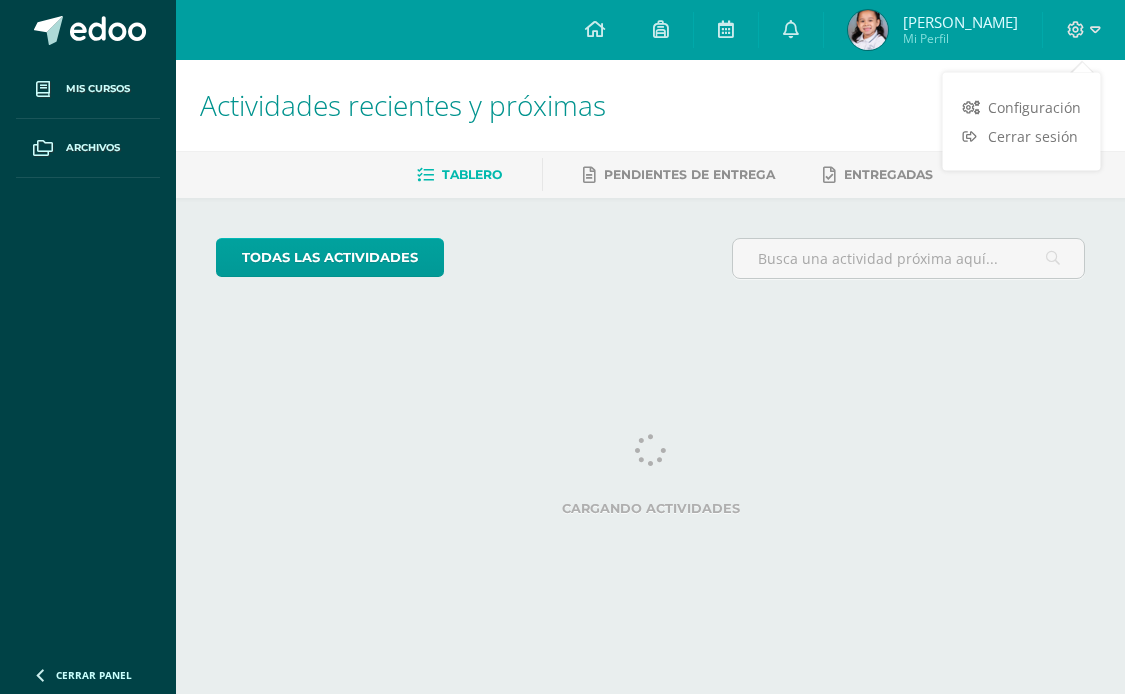 click on "todas las Actividades
No tienes actividades
Échale un vistazo a los demás períodos o  sal y disfruta del sol Cargando actividades No hay más resultados" at bounding box center (650, 266) 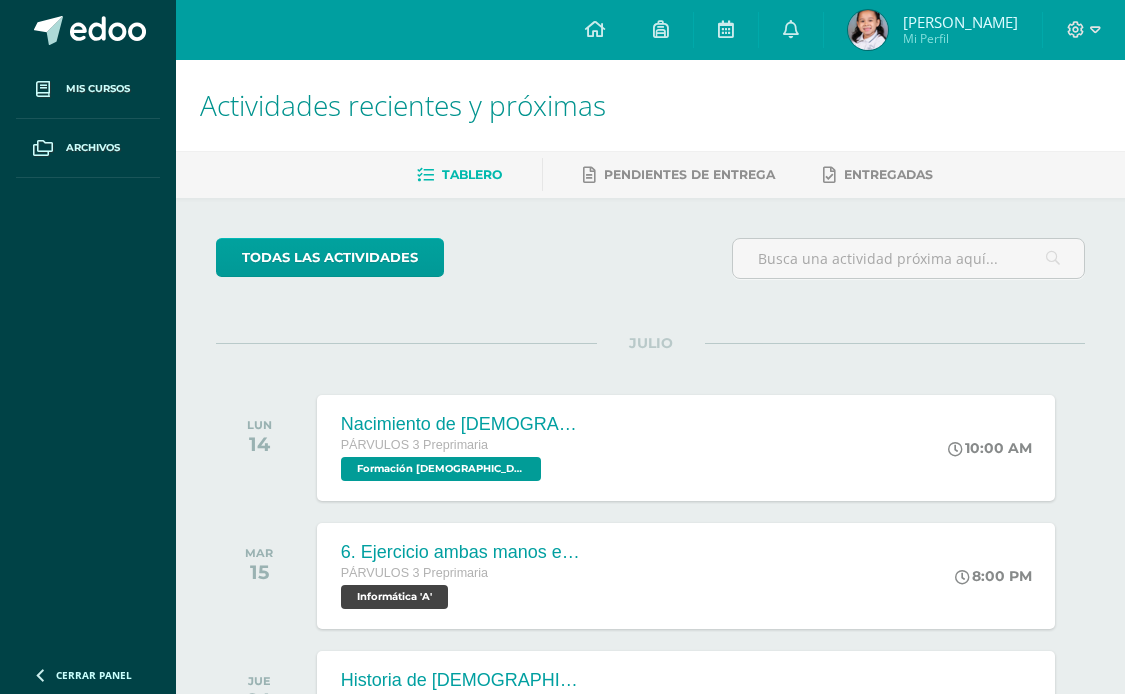 click at bounding box center [868, 30] 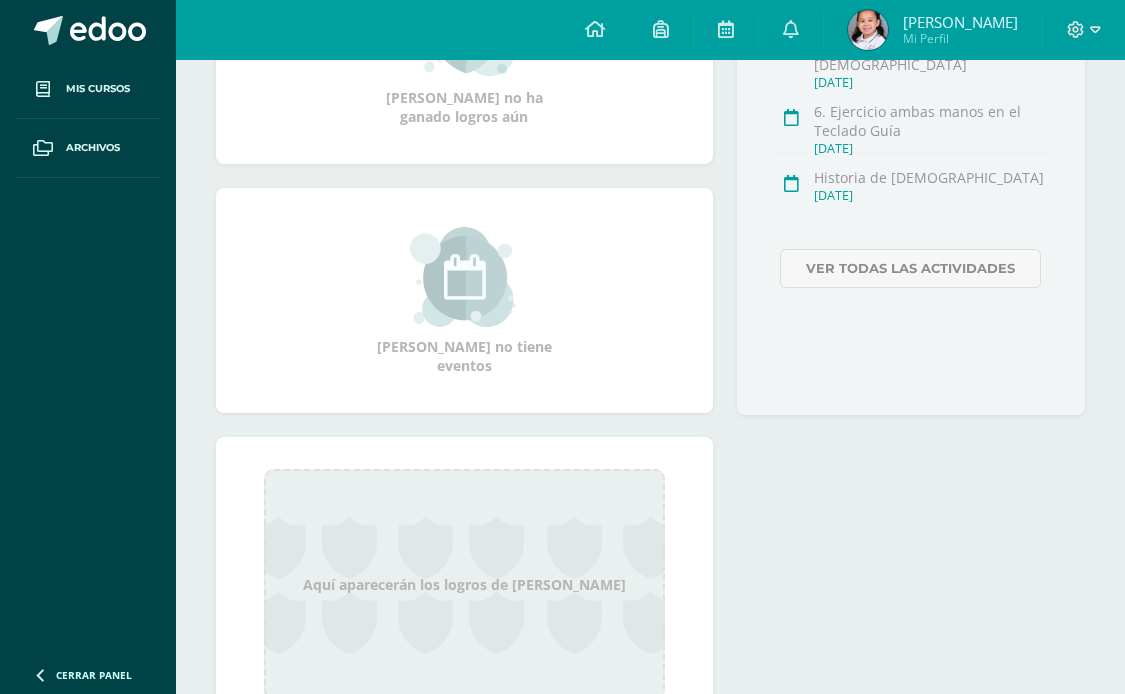 scroll, scrollTop: 0, scrollLeft: 0, axis: both 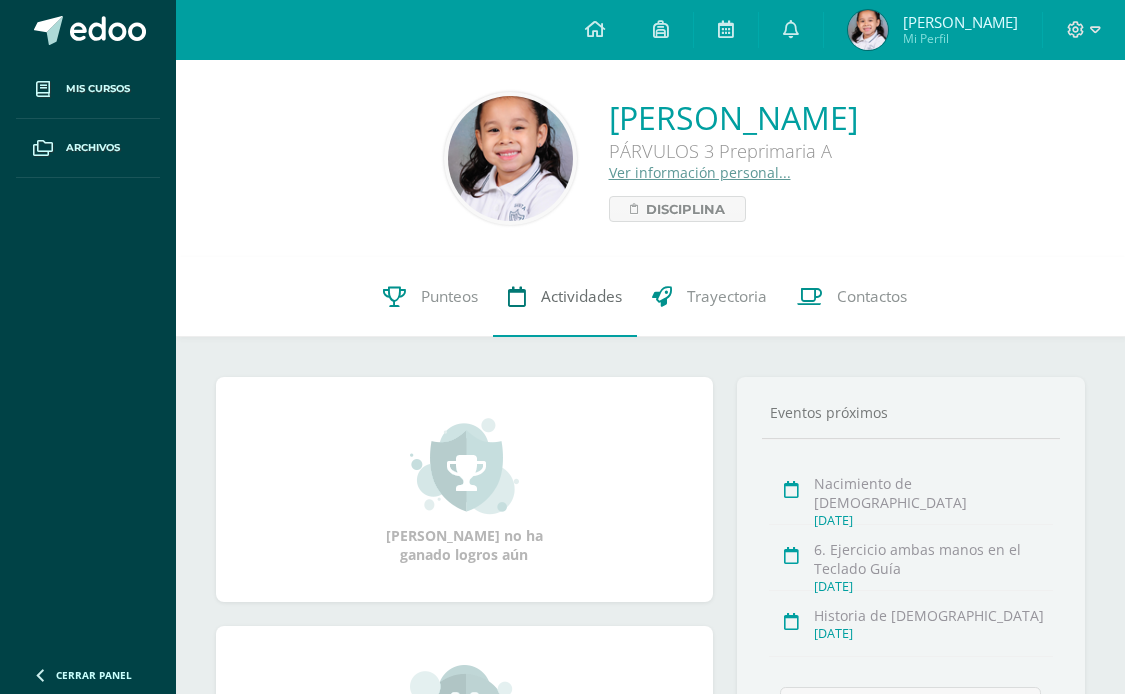 click on "Actividades" at bounding box center (581, 296) 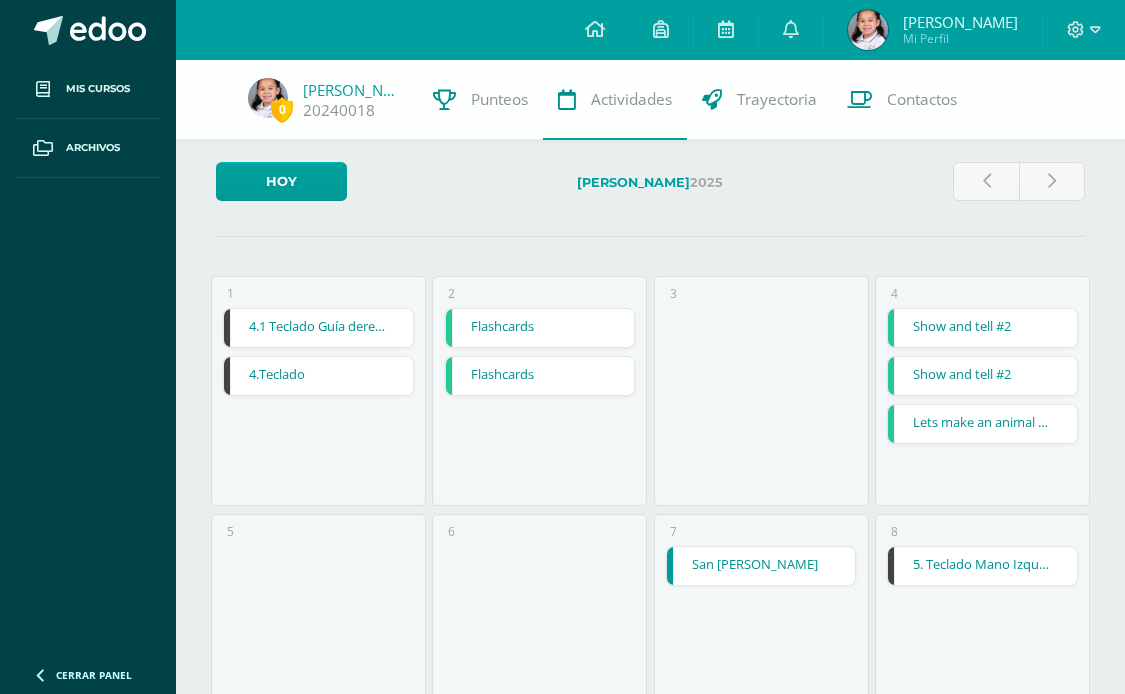 scroll, scrollTop: 0, scrollLeft: 0, axis: both 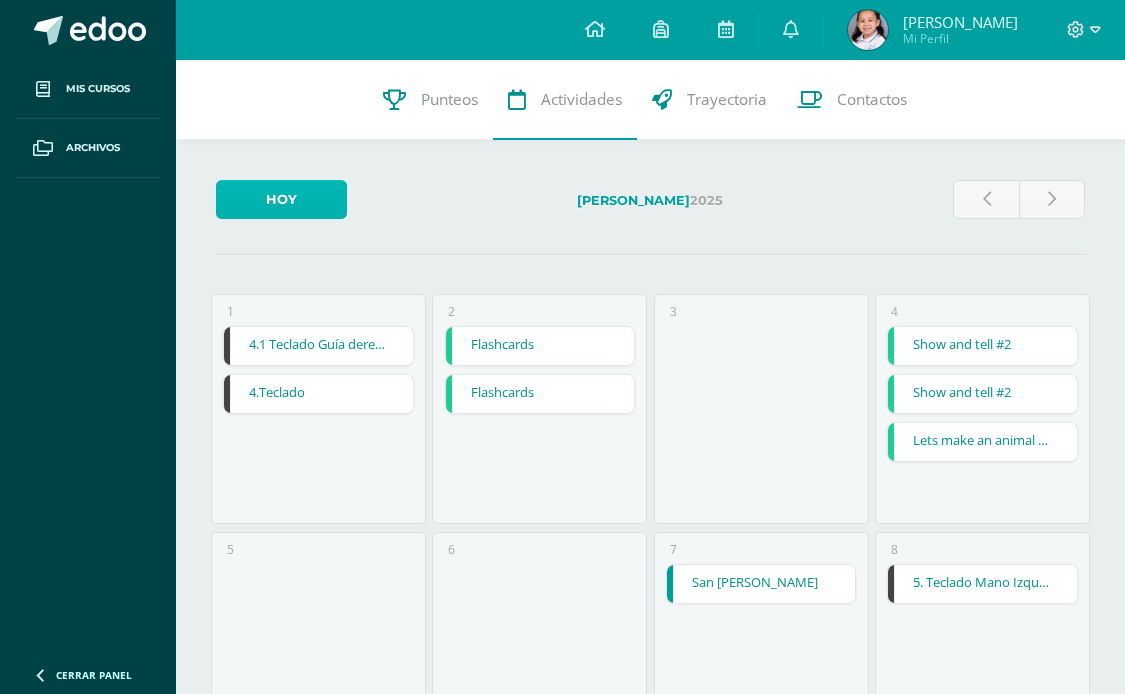 click on "Hoy" at bounding box center (281, 199) 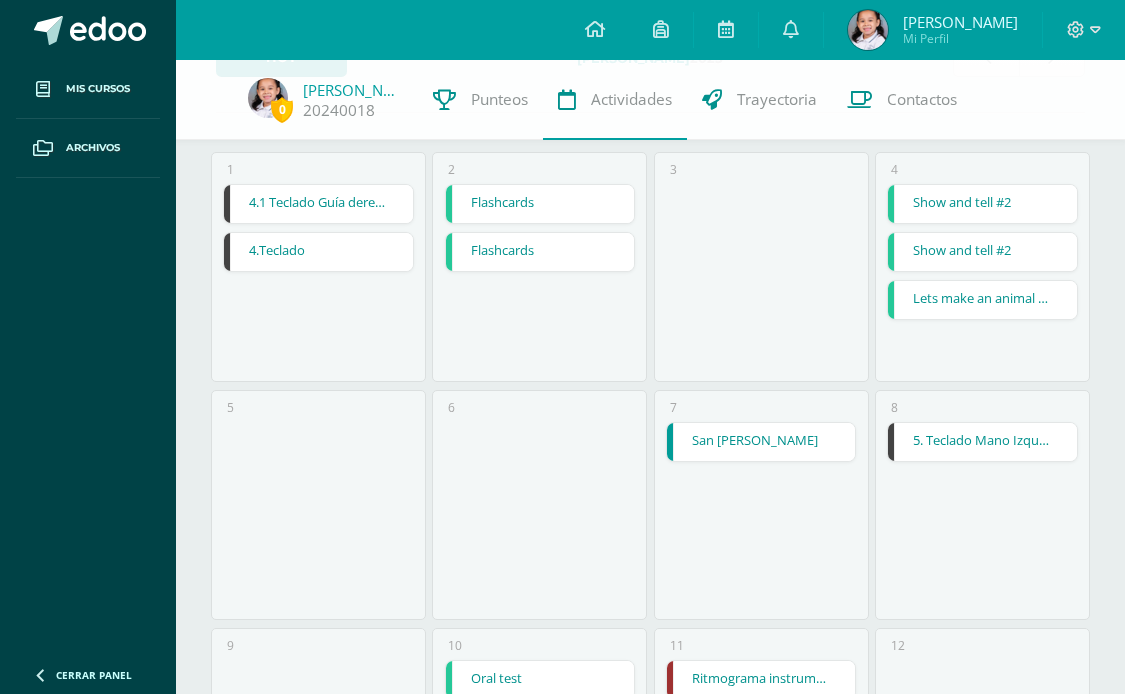 scroll, scrollTop: 0, scrollLeft: 0, axis: both 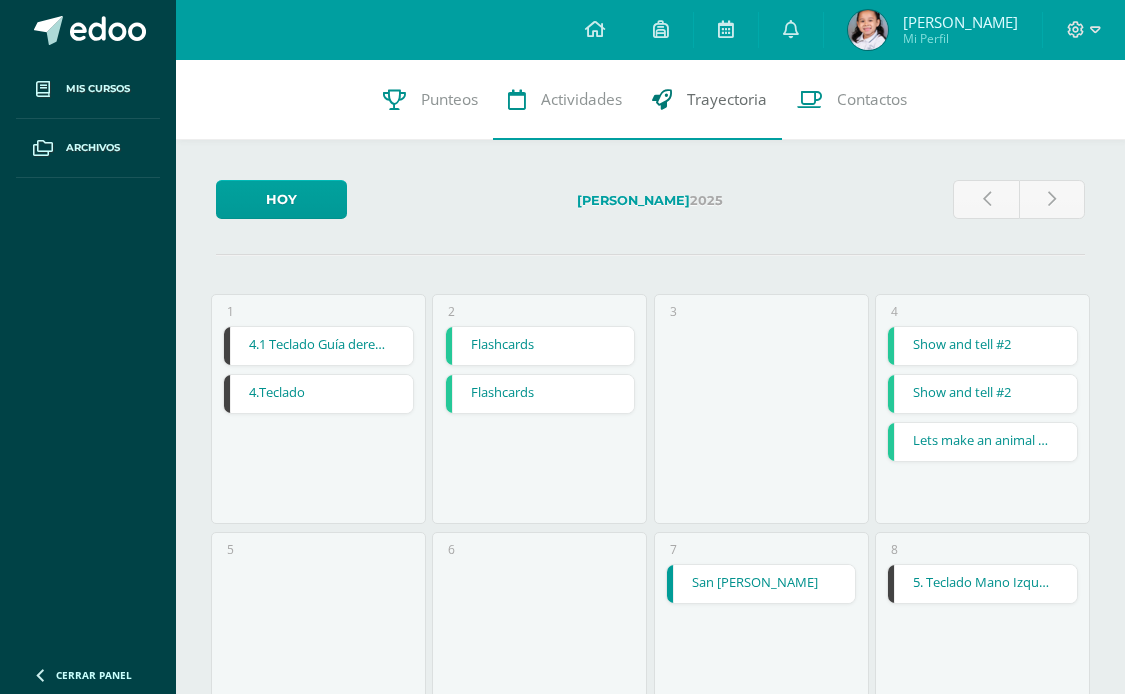 click on "Trayectoria" at bounding box center [727, 99] 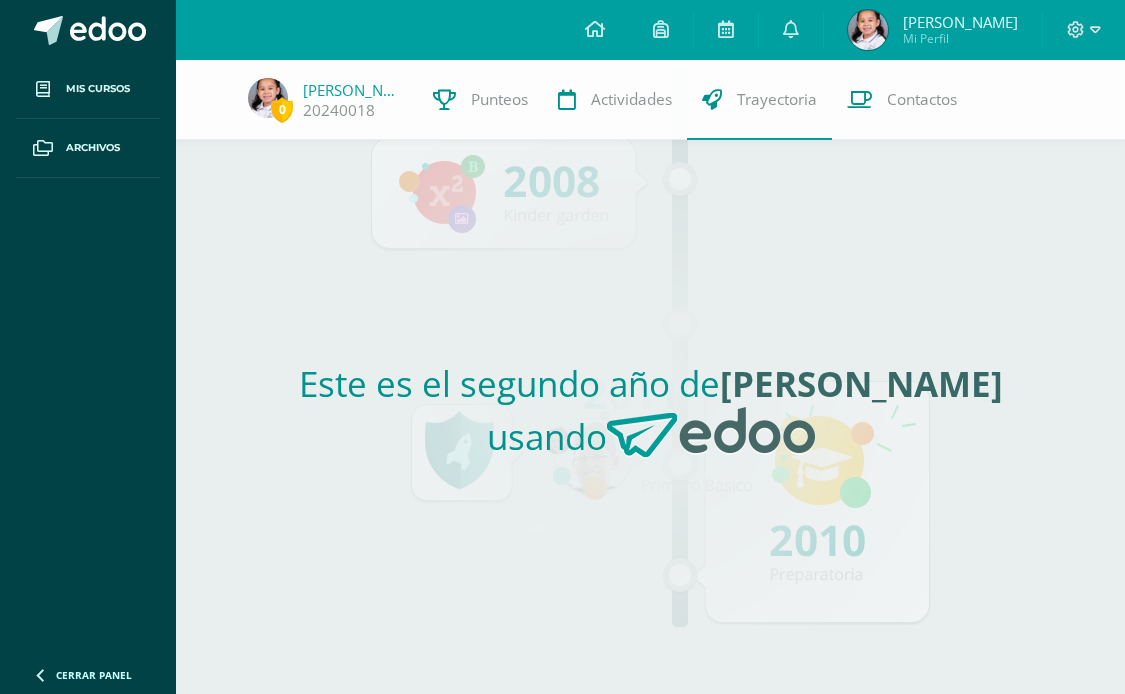 scroll, scrollTop: 0, scrollLeft: 0, axis: both 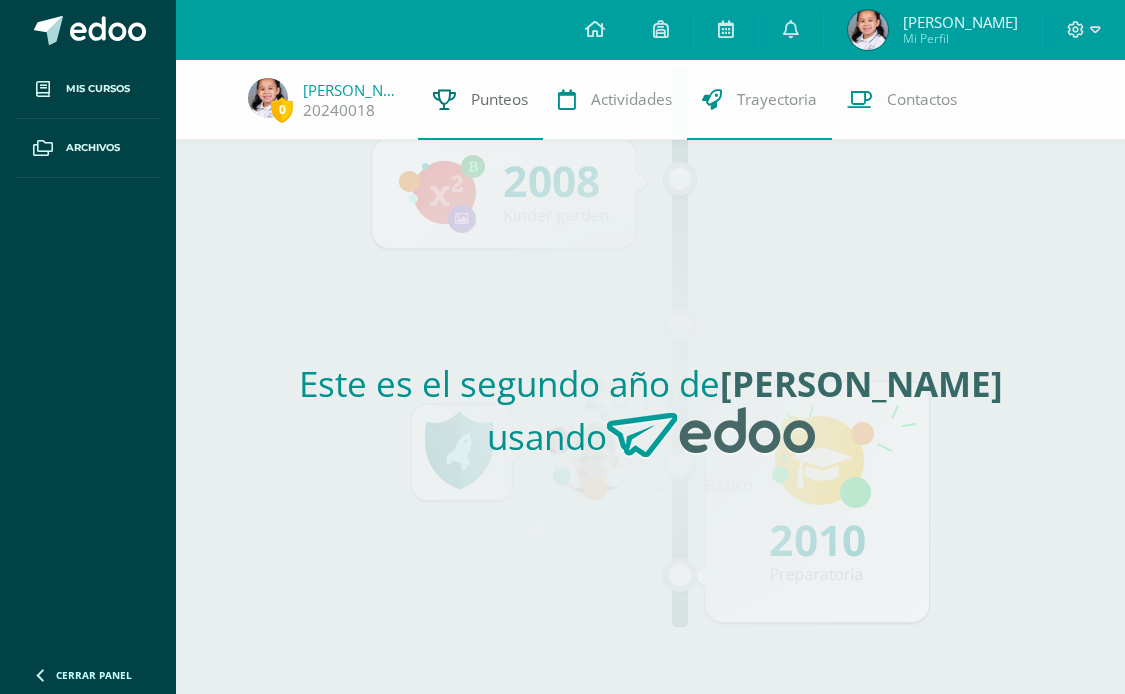 click on "Punteos" at bounding box center [499, 99] 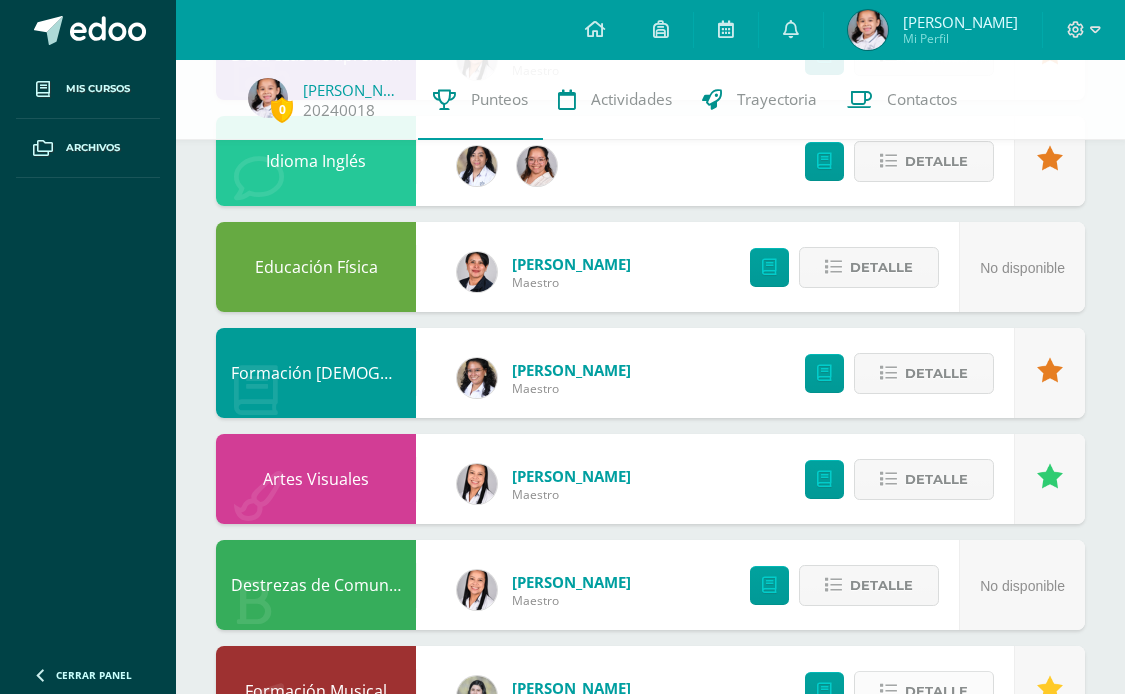 scroll, scrollTop: 0, scrollLeft: 0, axis: both 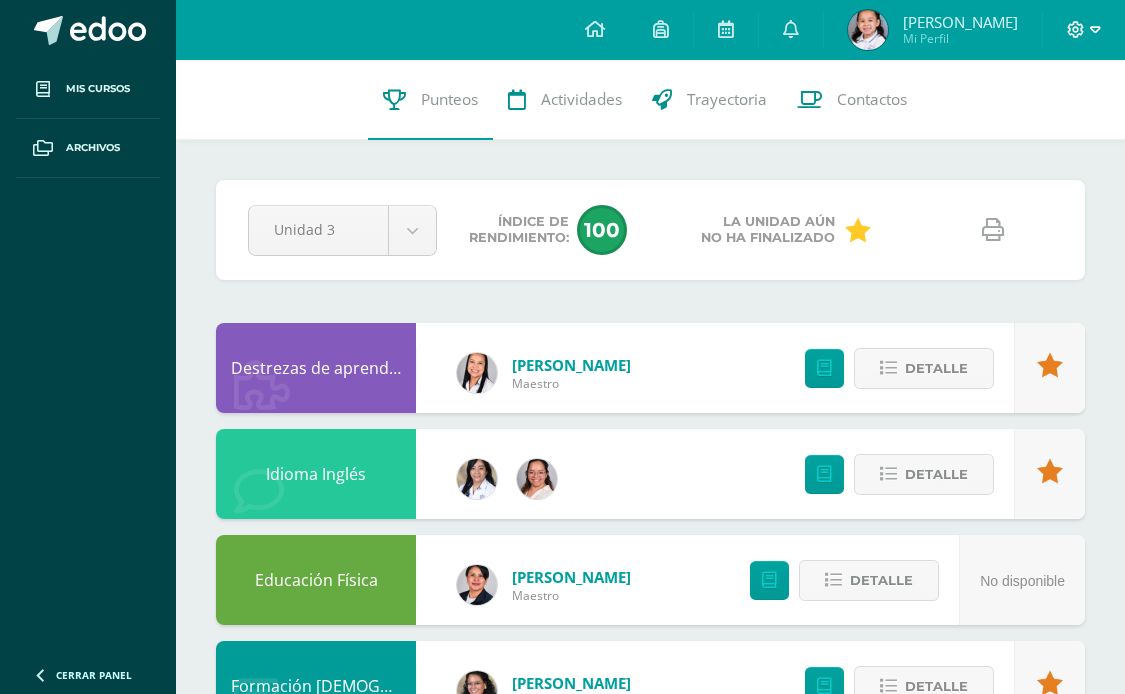 click 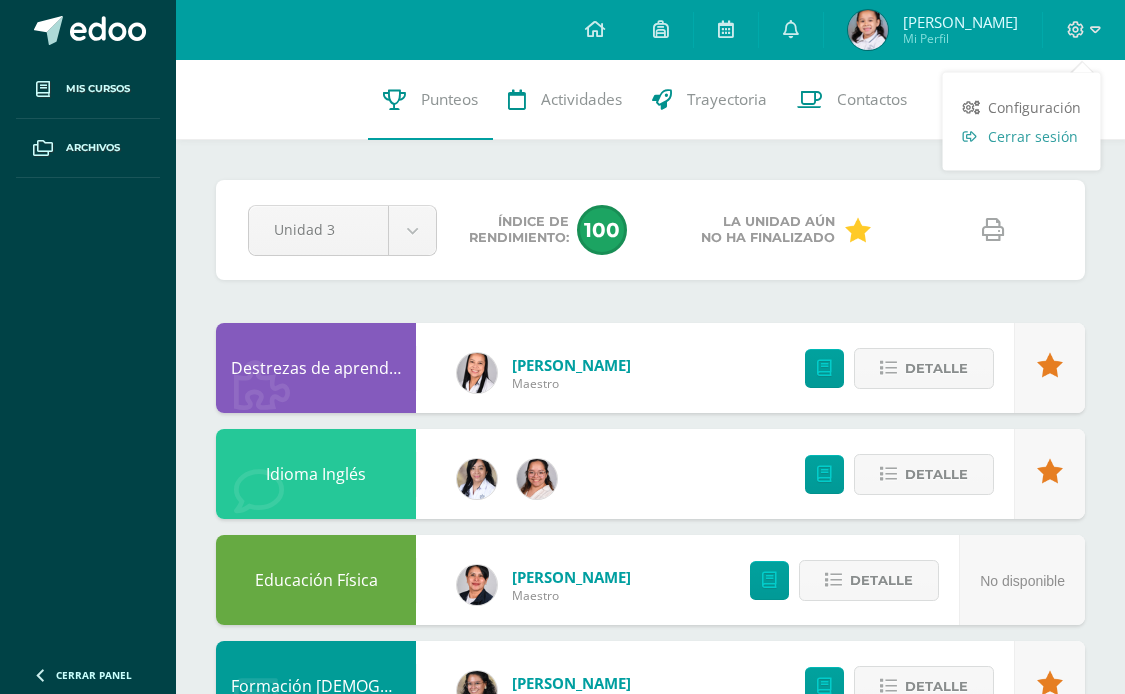 click on "Cerrar sesión" at bounding box center [1022, 136] 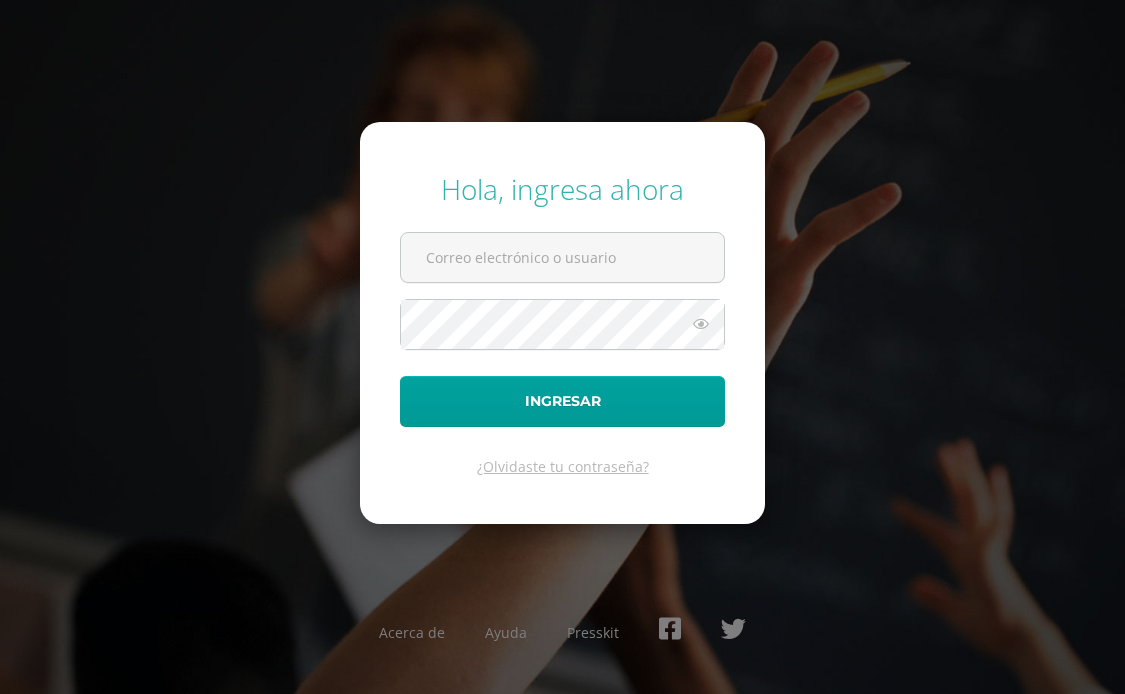 scroll, scrollTop: 0, scrollLeft: 0, axis: both 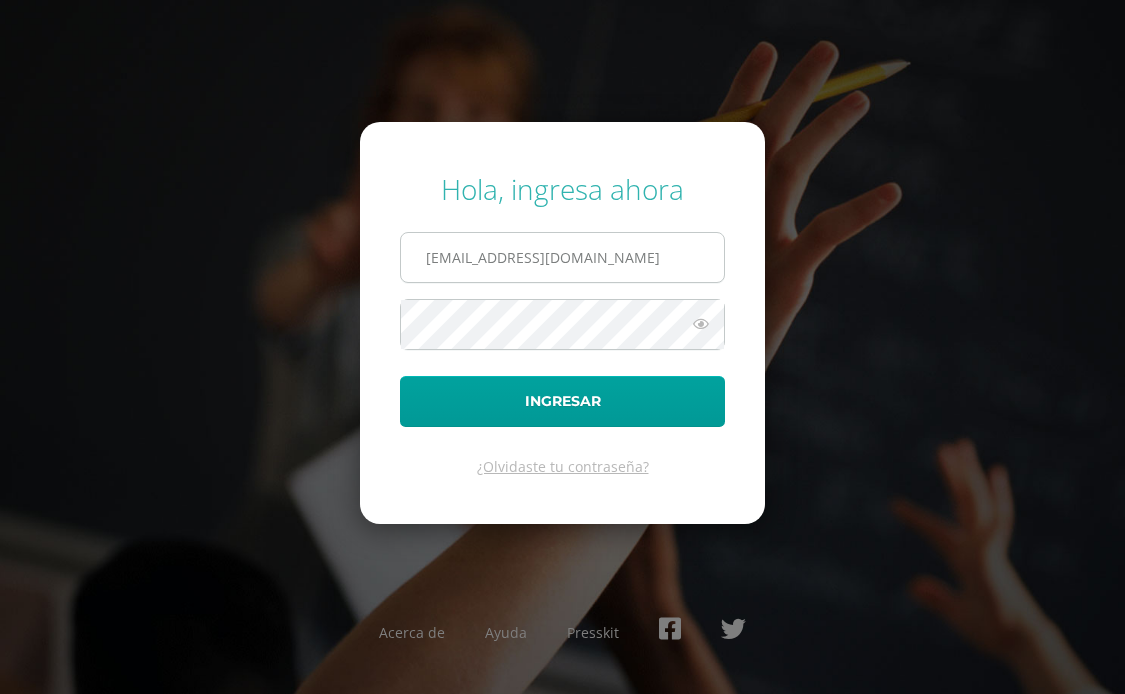 click on "20240018@colegiost.edu.gt" at bounding box center [562, 257] 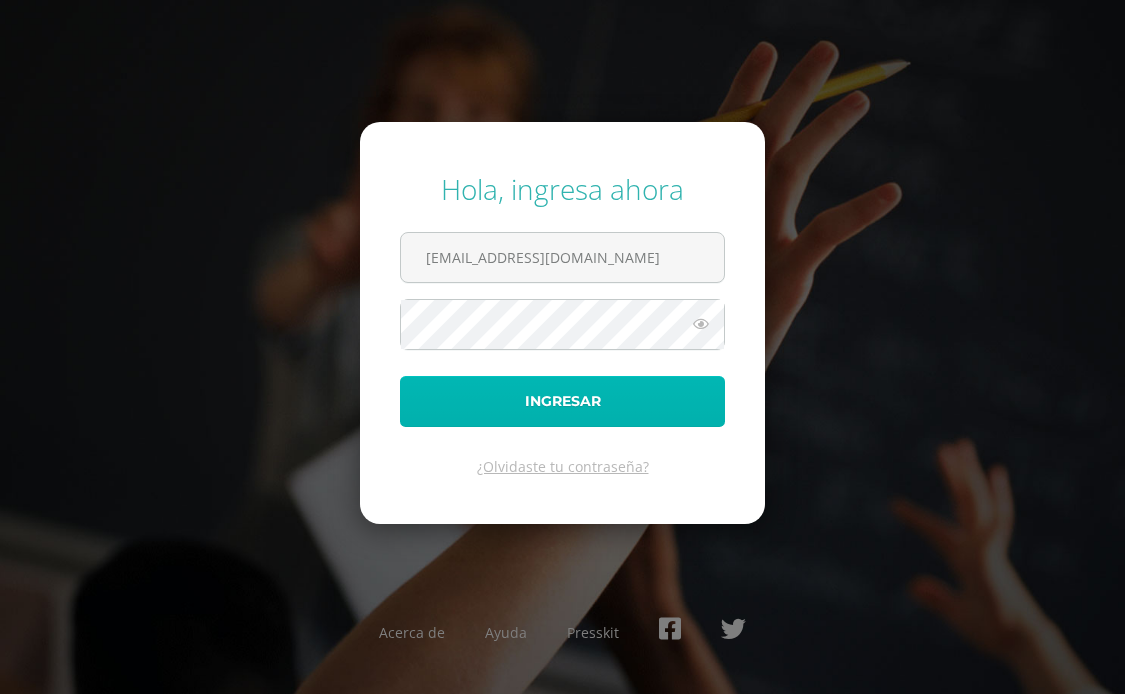 click on "Ingresar" at bounding box center [562, 401] 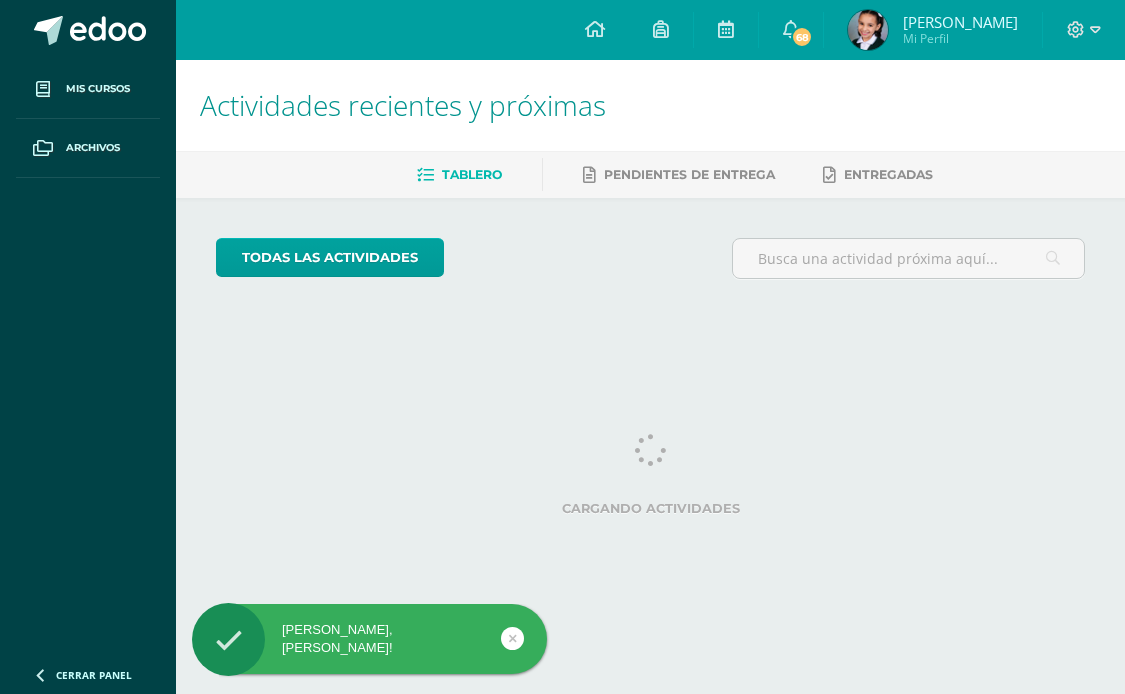 scroll, scrollTop: 0, scrollLeft: 0, axis: both 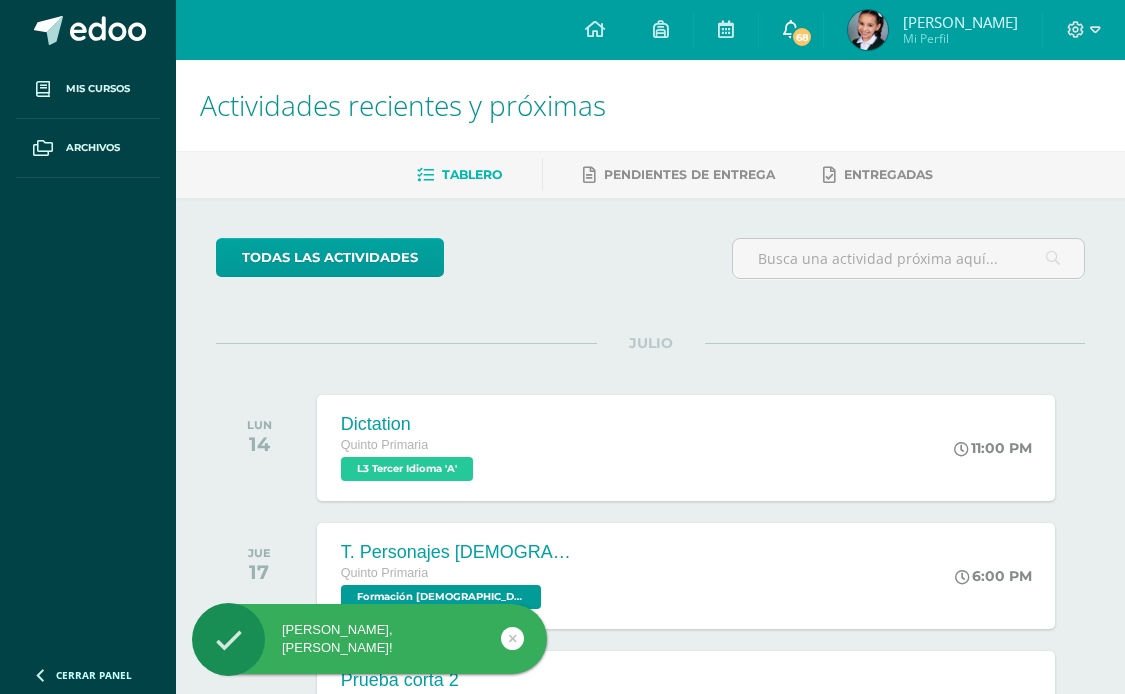 click on "68" at bounding box center (802, 37) 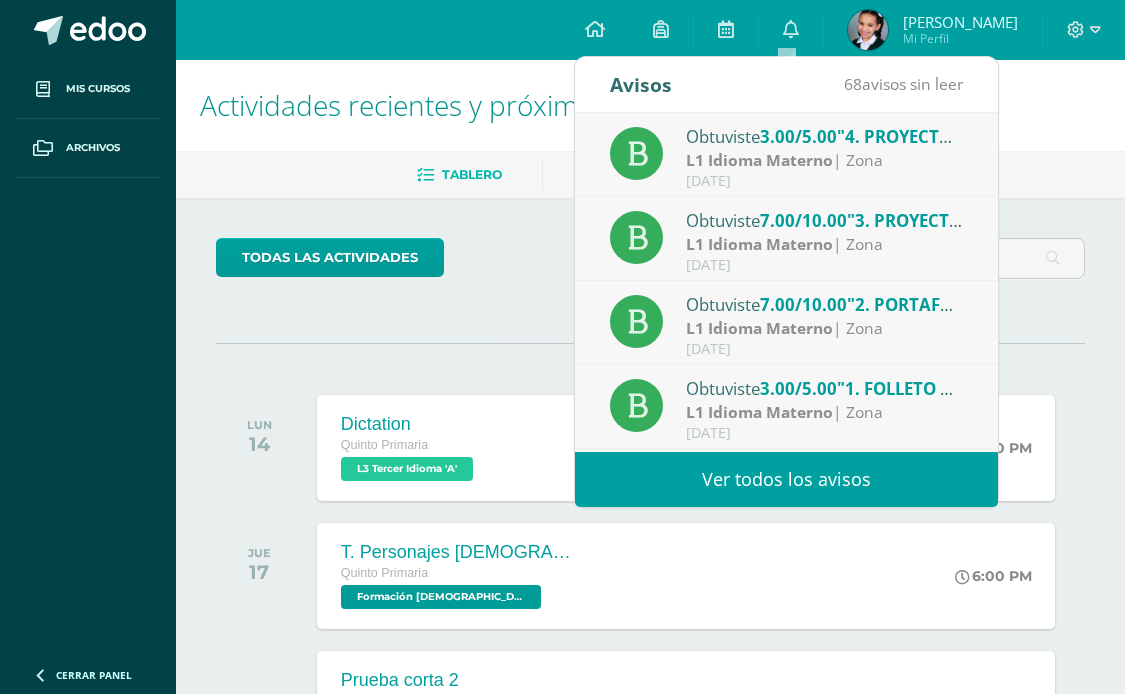 click on "Ver todos los avisos" at bounding box center [786, 479] 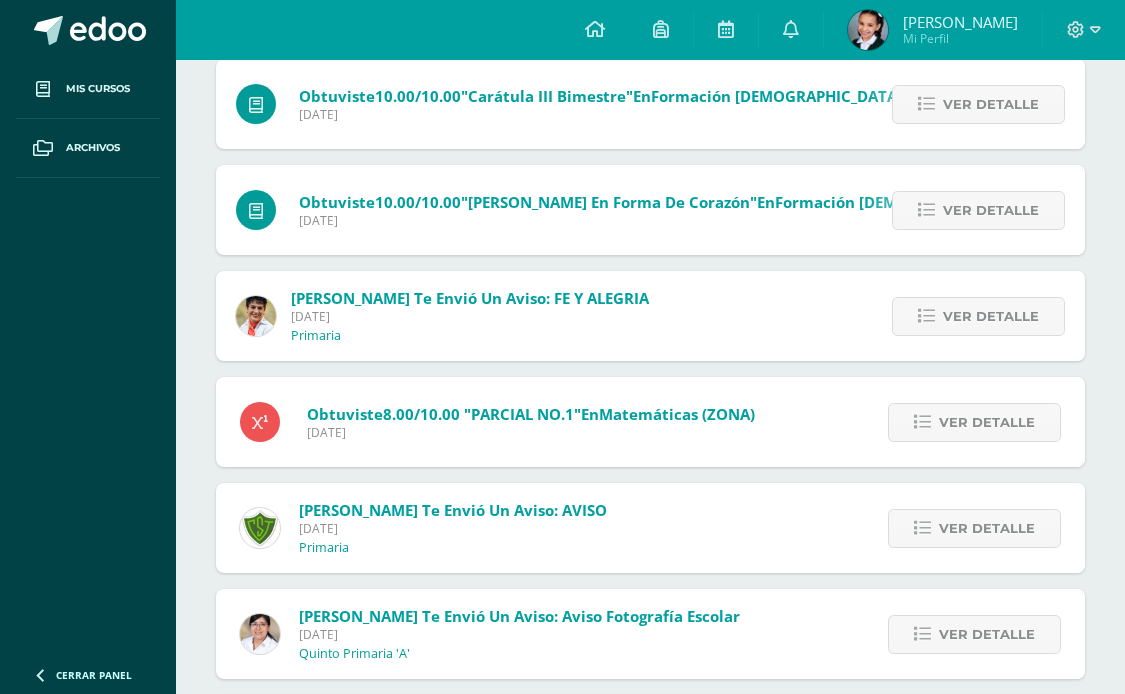 scroll, scrollTop: 974, scrollLeft: 0, axis: vertical 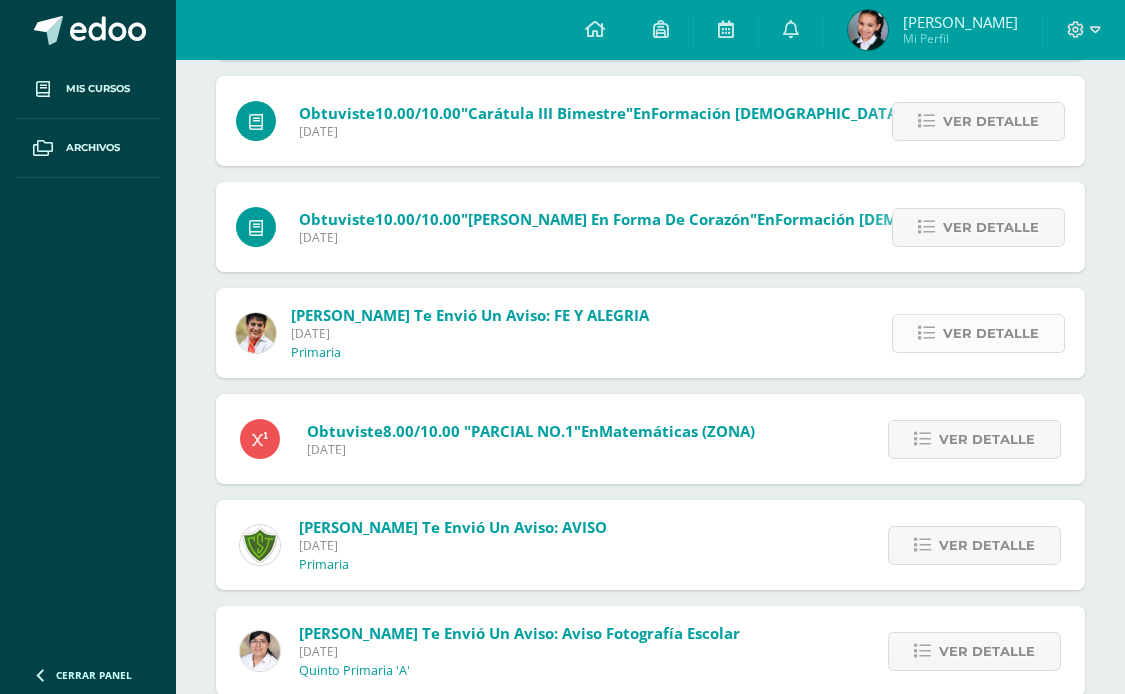 click on "Ver detalle" at bounding box center [991, 333] 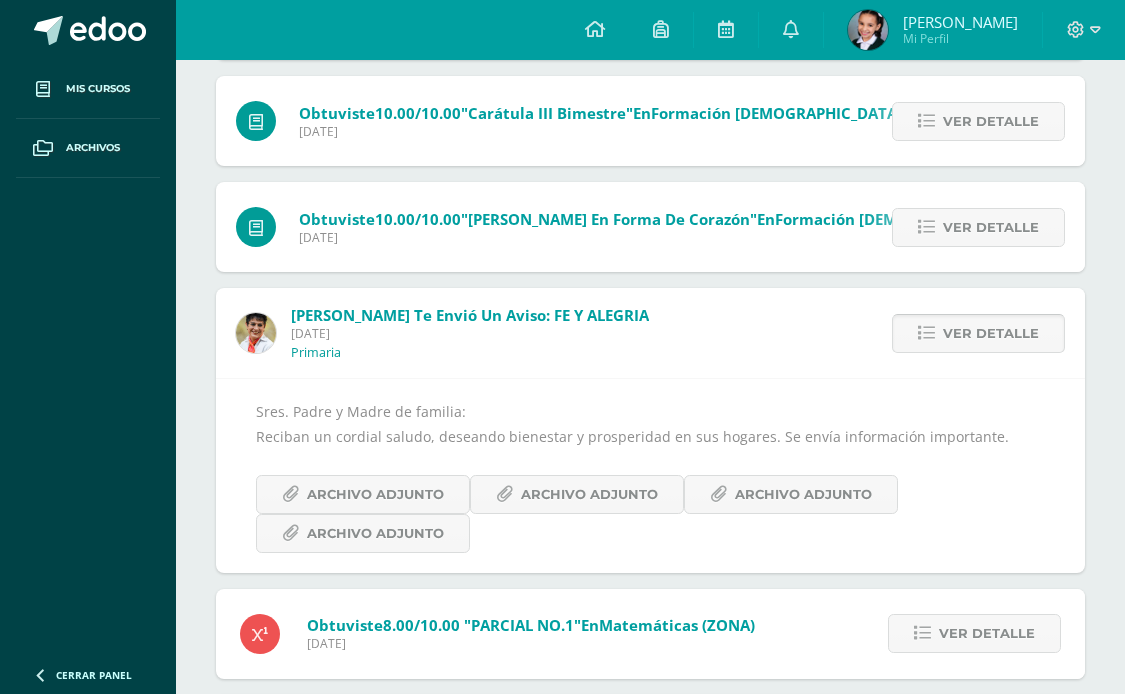 click on "Ver detalle" at bounding box center [991, 333] 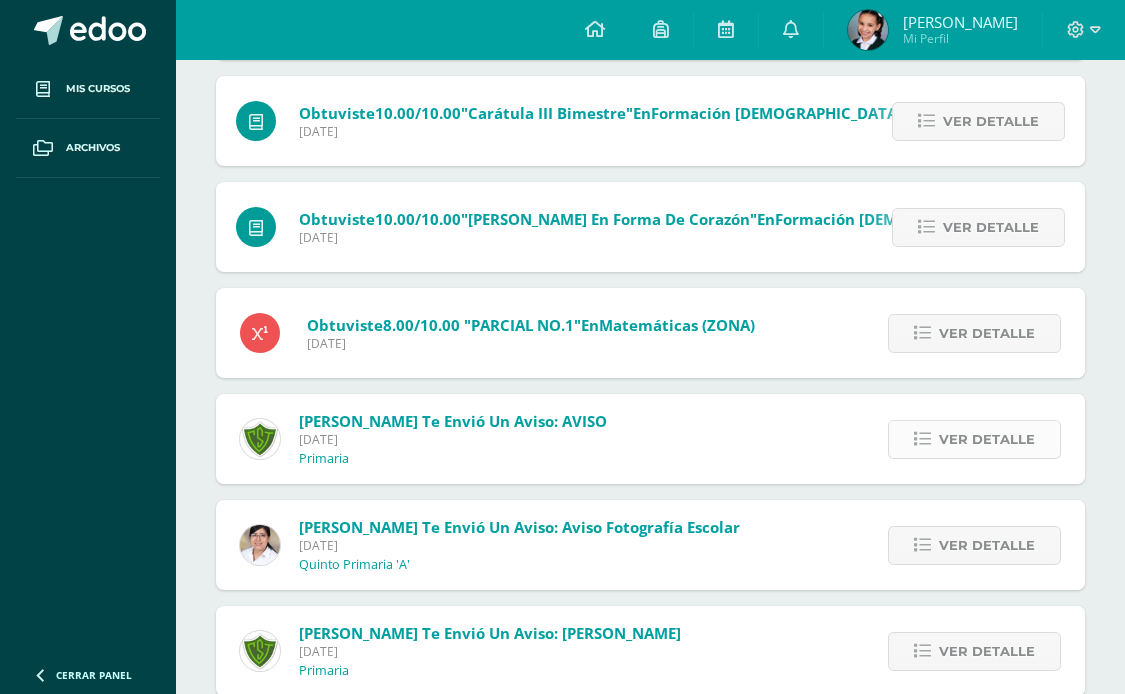 click on "Ver detalle" at bounding box center (987, 439) 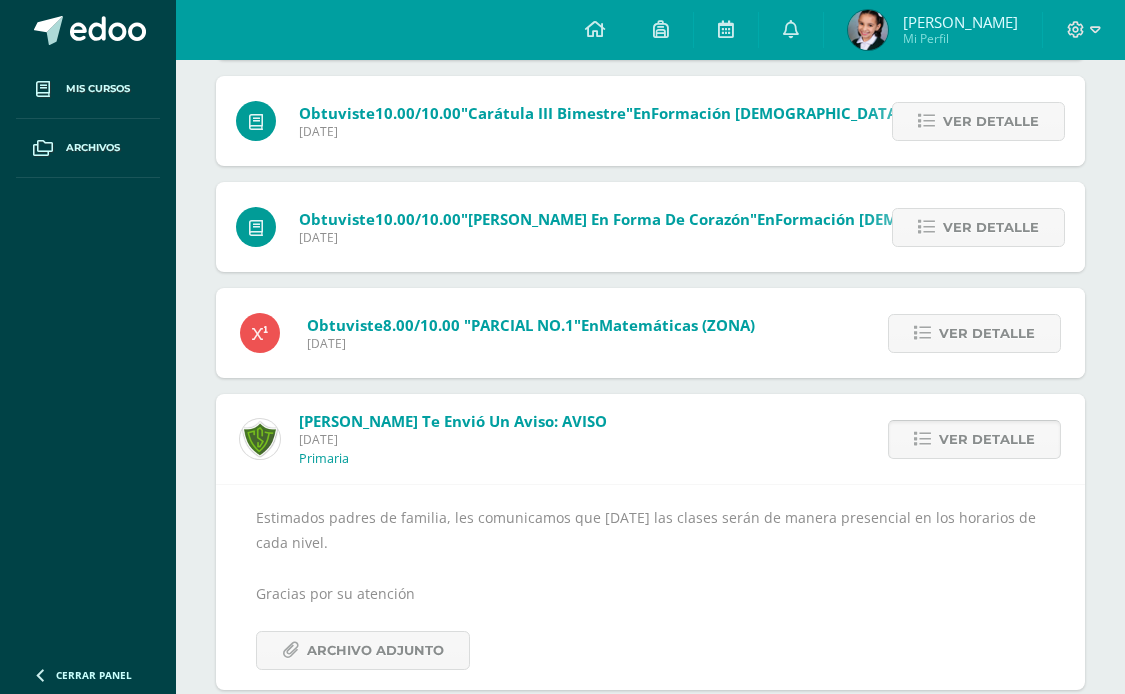click on "Ver detalle" at bounding box center [987, 439] 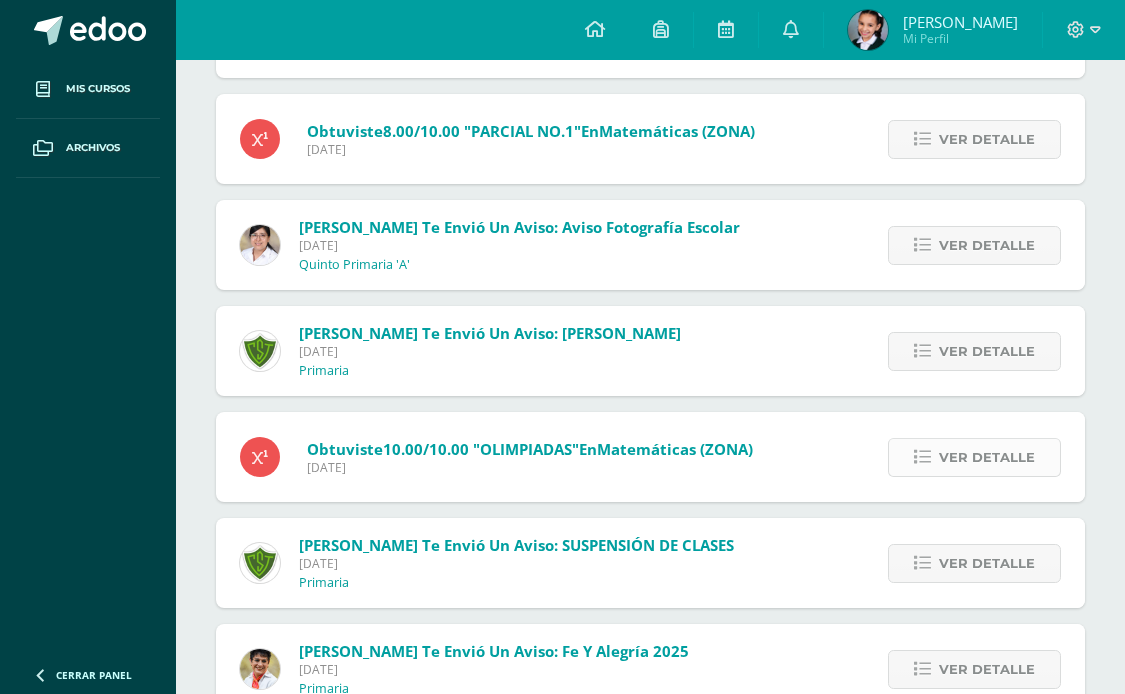 scroll, scrollTop: 1171, scrollLeft: 0, axis: vertical 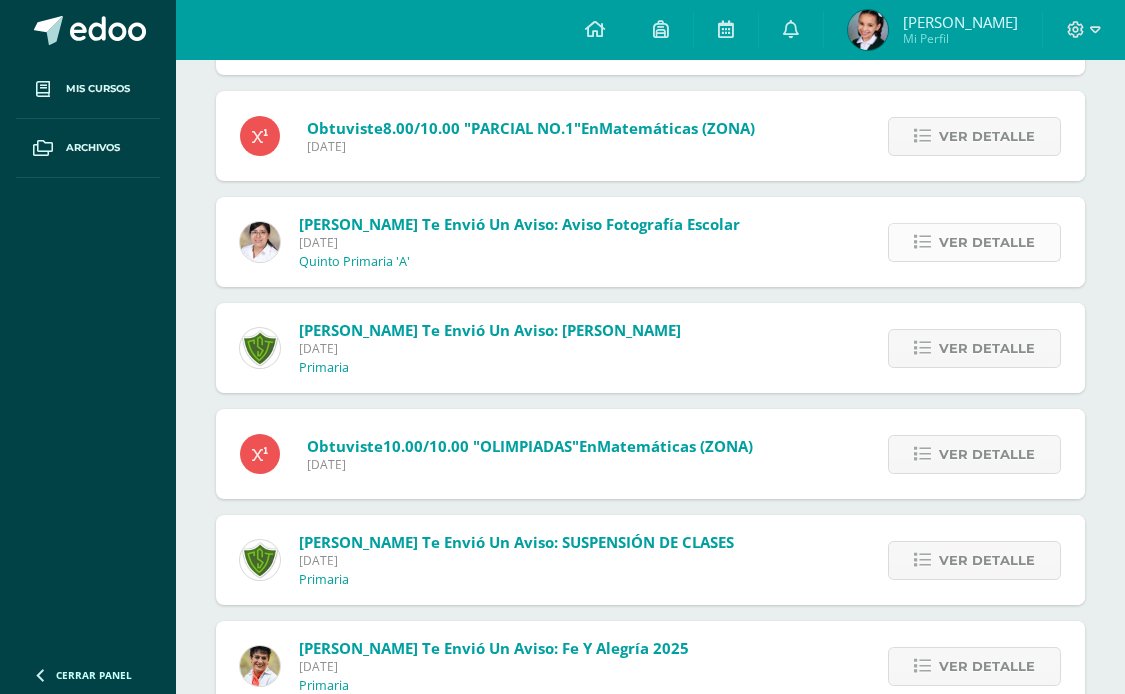 click on "Ver detalle" at bounding box center [987, 242] 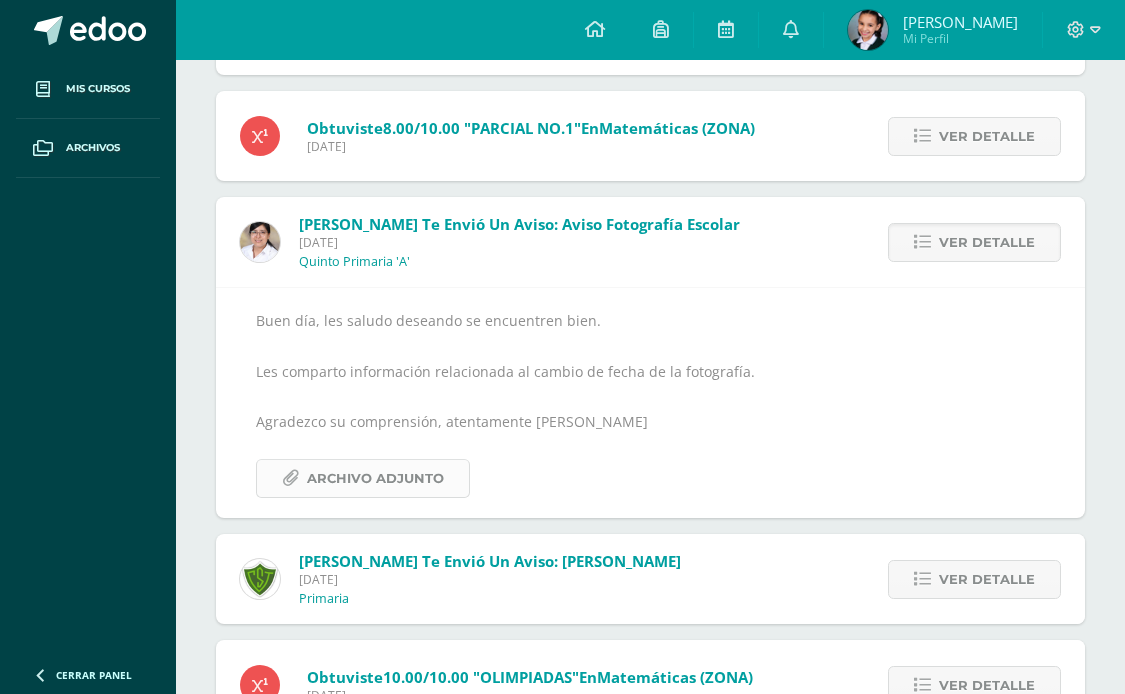 click on "Archivo Adjunto" at bounding box center [375, 478] 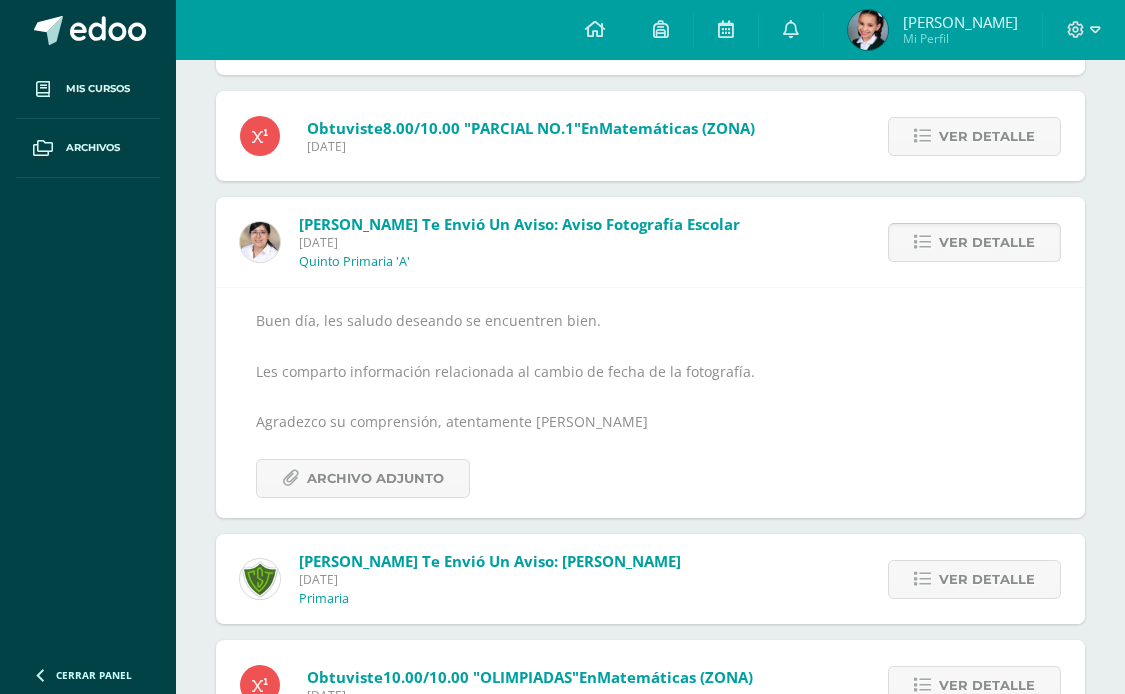click on "Ver detalle" at bounding box center (987, 242) 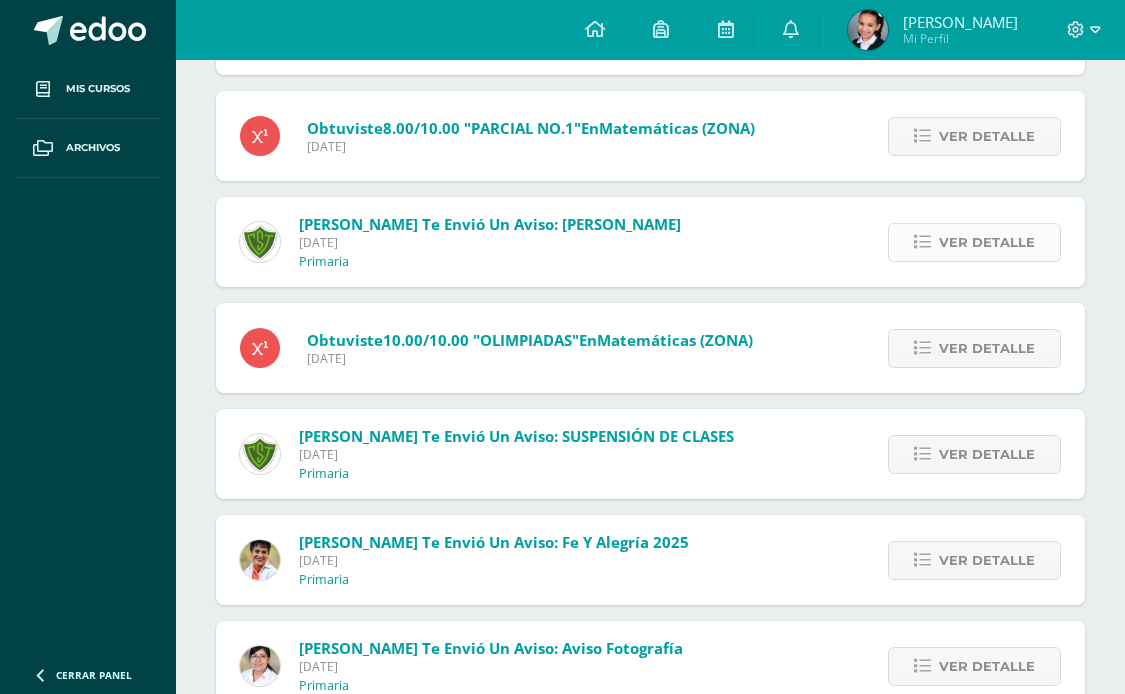 click on "Ver detalle" at bounding box center [987, 242] 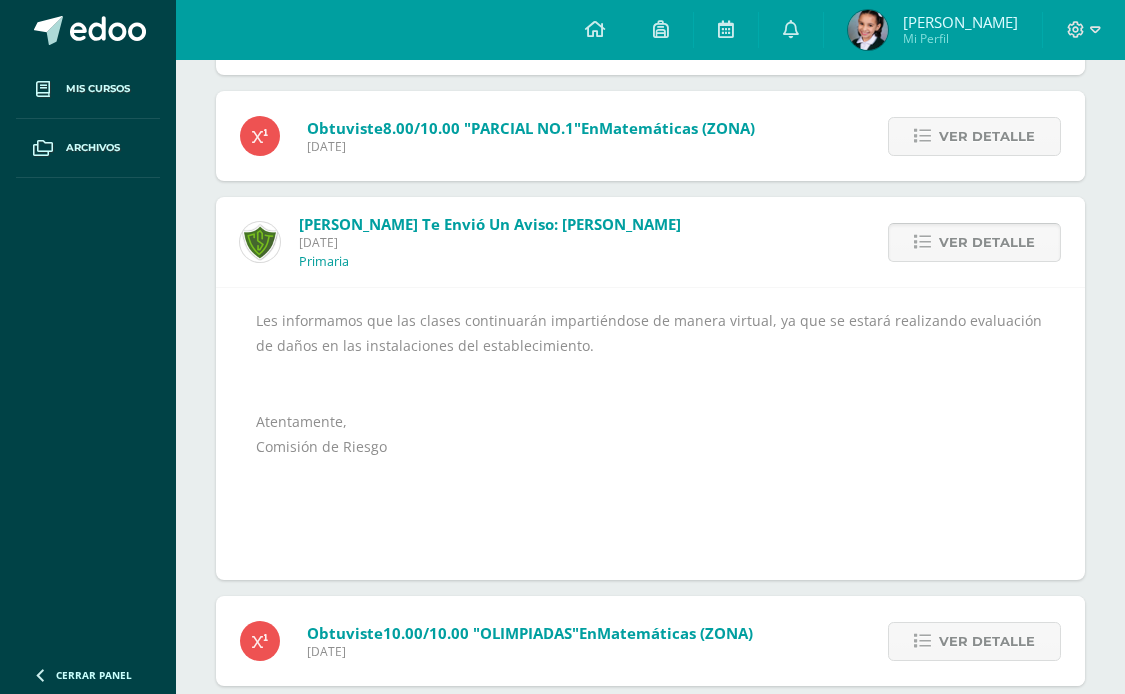 click on "Ver detalle" at bounding box center [987, 242] 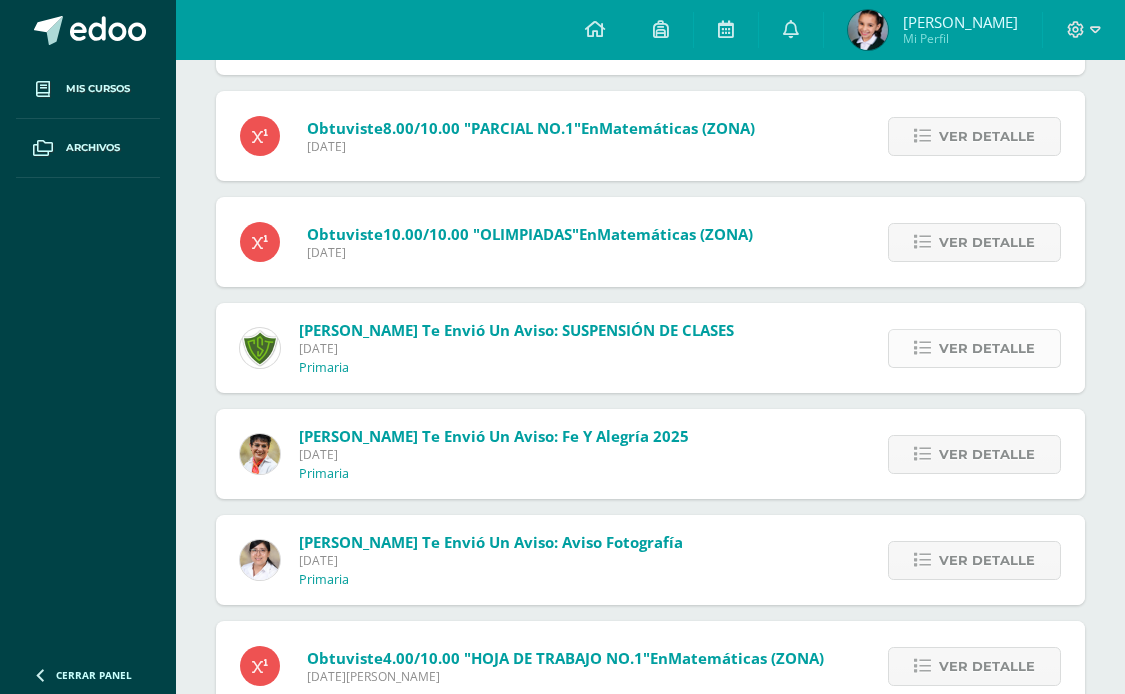 click on "Ver detalle" at bounding box center [987, 348] 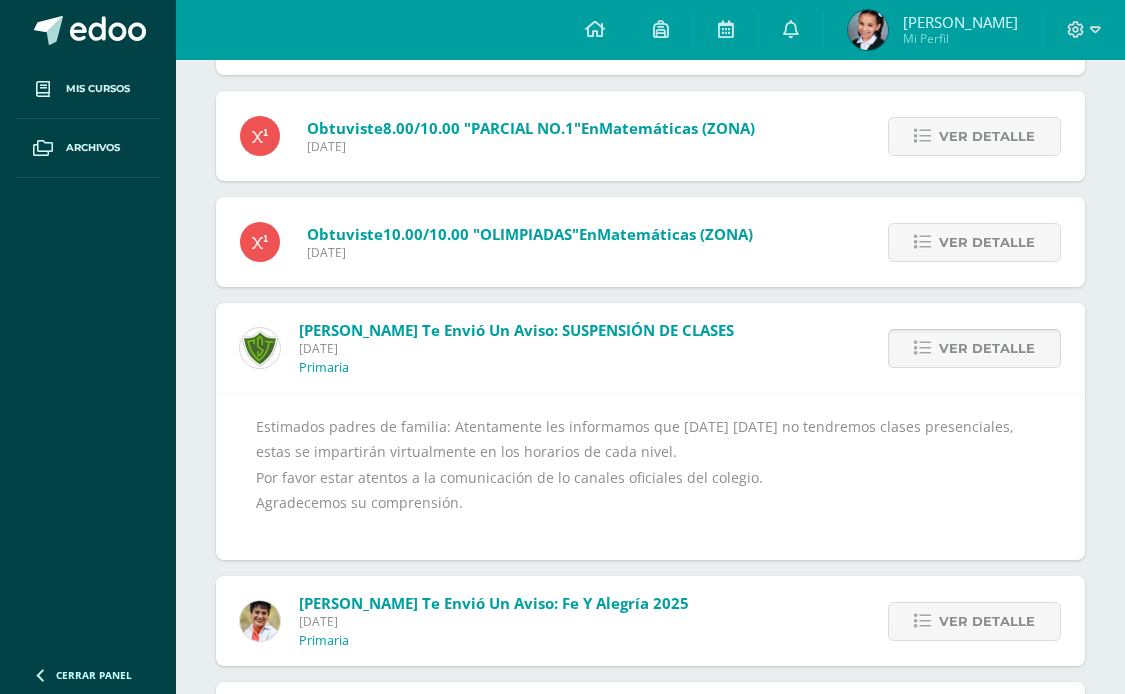 click on "Ver detalle" at bounding box center [987, 348] 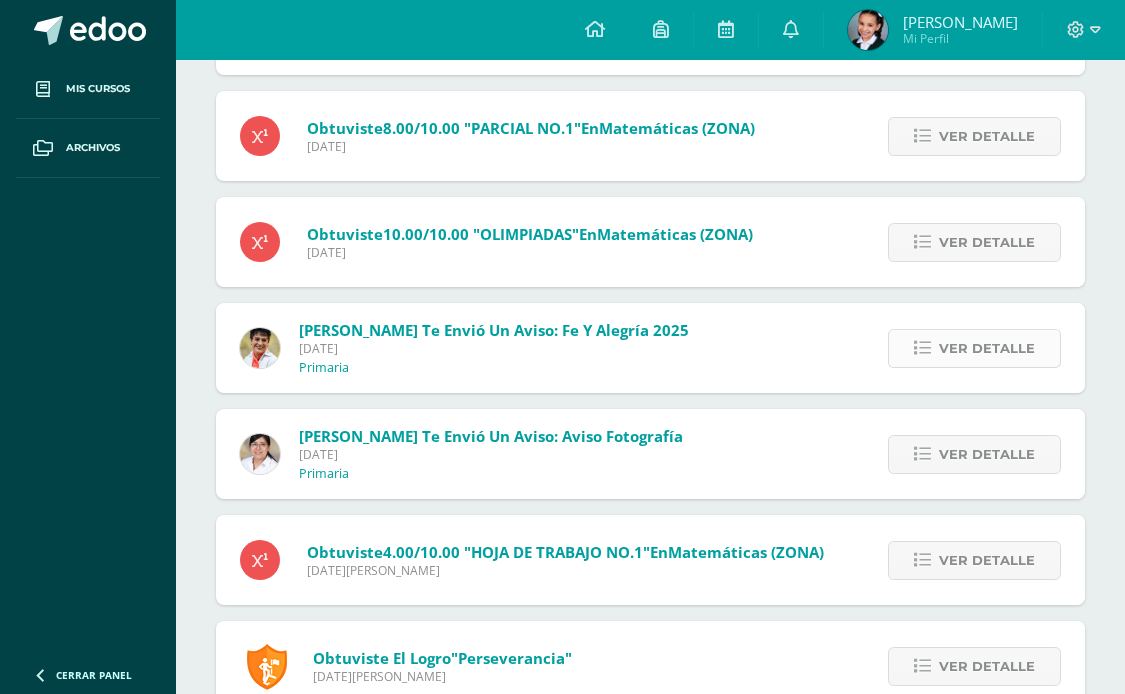 click on "Ver detalle" at bounding box center (987, 348) 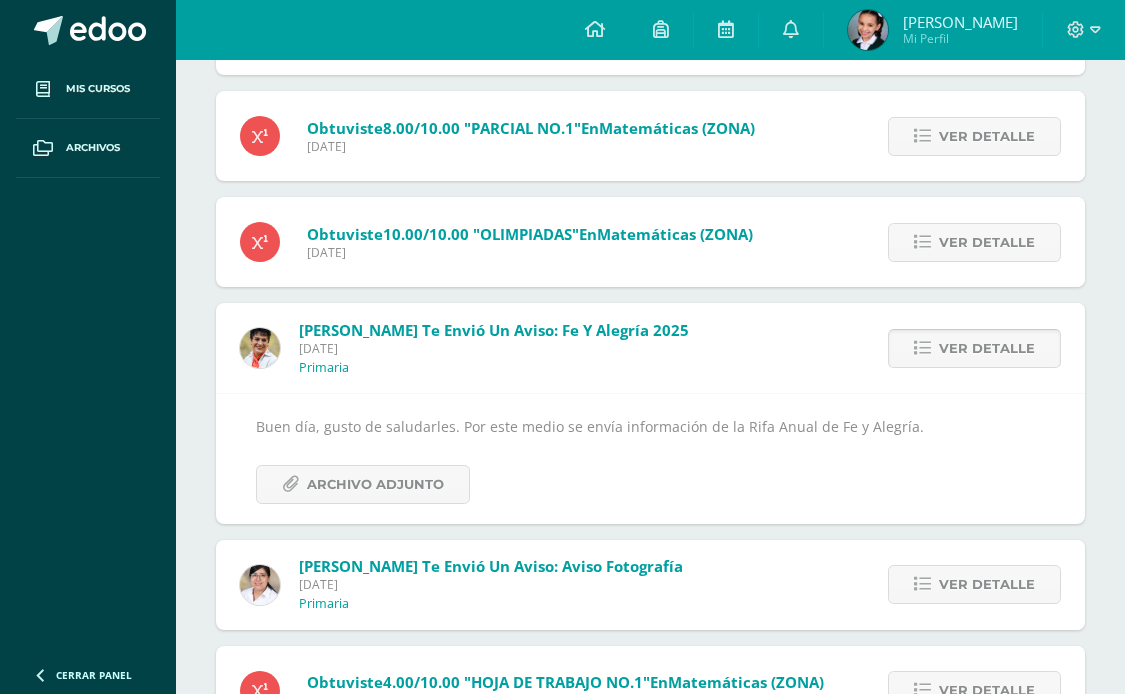 click on "Ver detalle" at bounding box center [987, 348] 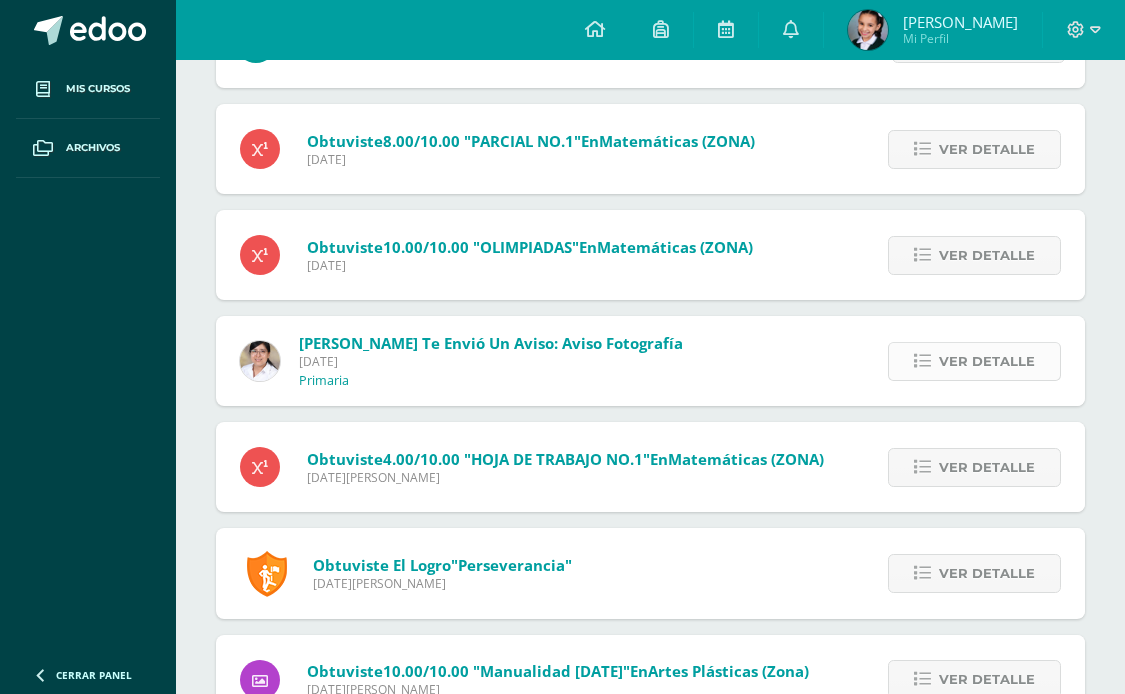 scroll, scrollTop: 1171, scrollLeft: 0, axis: vertical 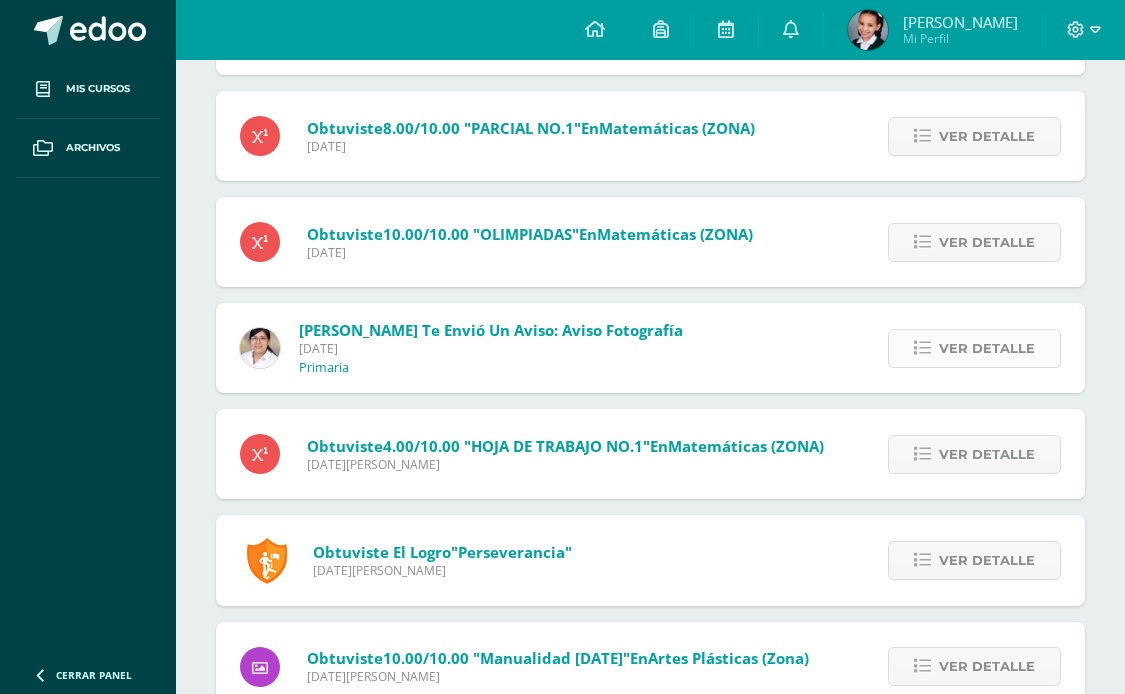 click on "Ver detalle" at bounding box center [987, 348] 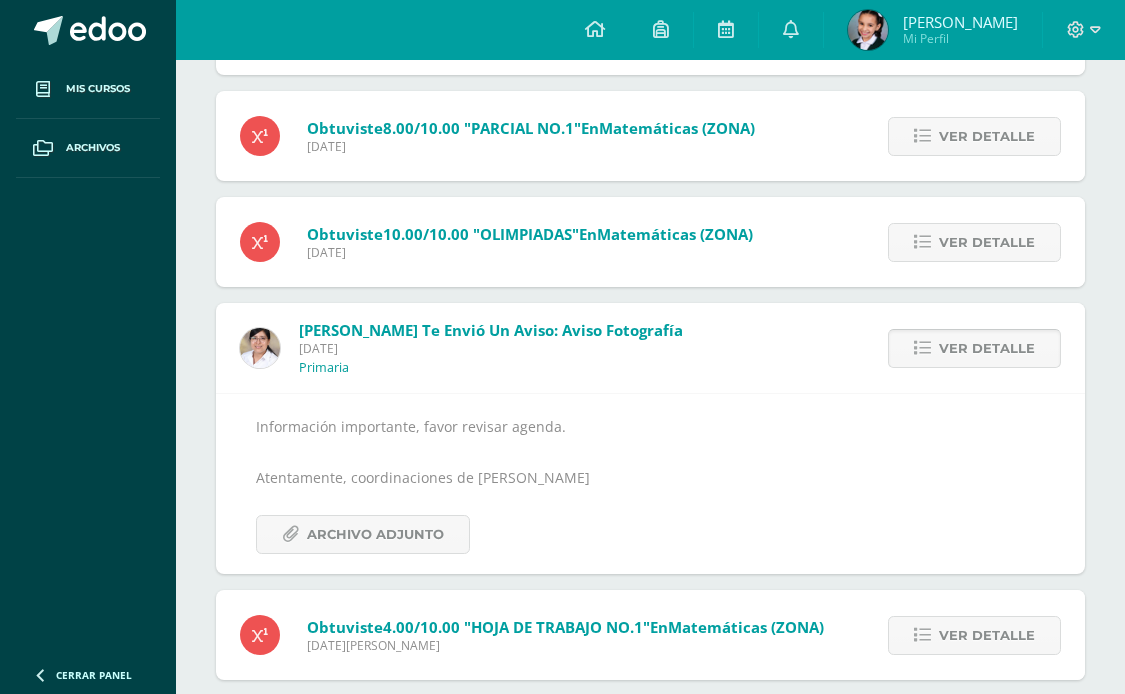 click on "Ver detalle" at bounding box center [987, 348] 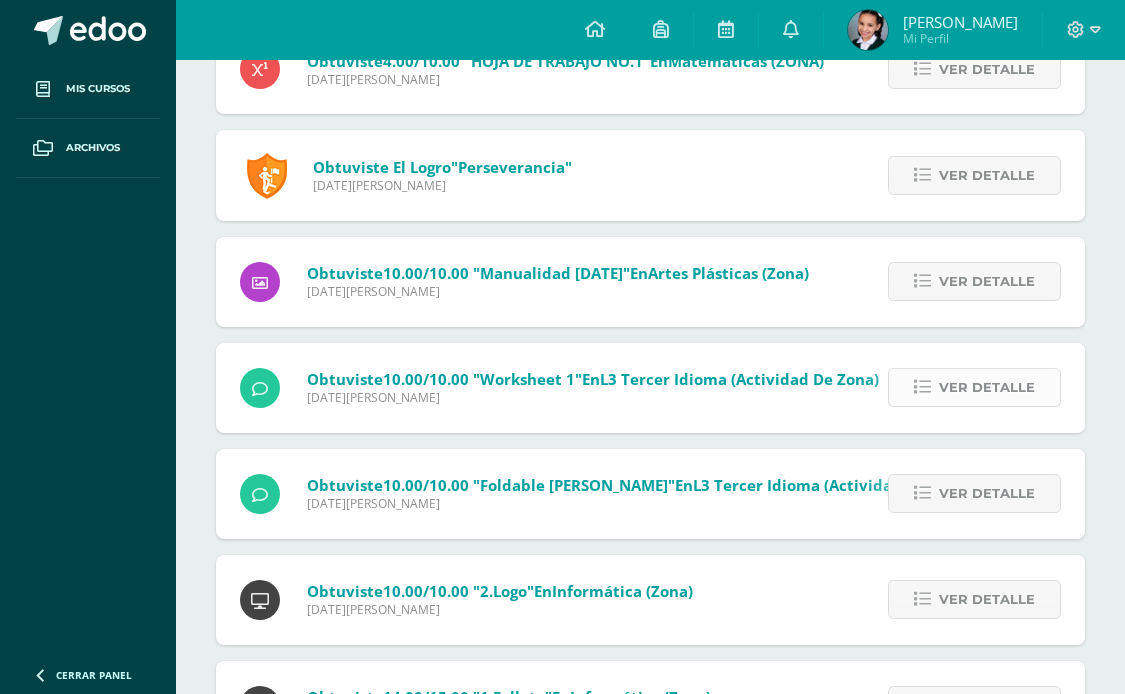 scroll, scrollTop: 1453, scrollLeft: 0, axis: vertical 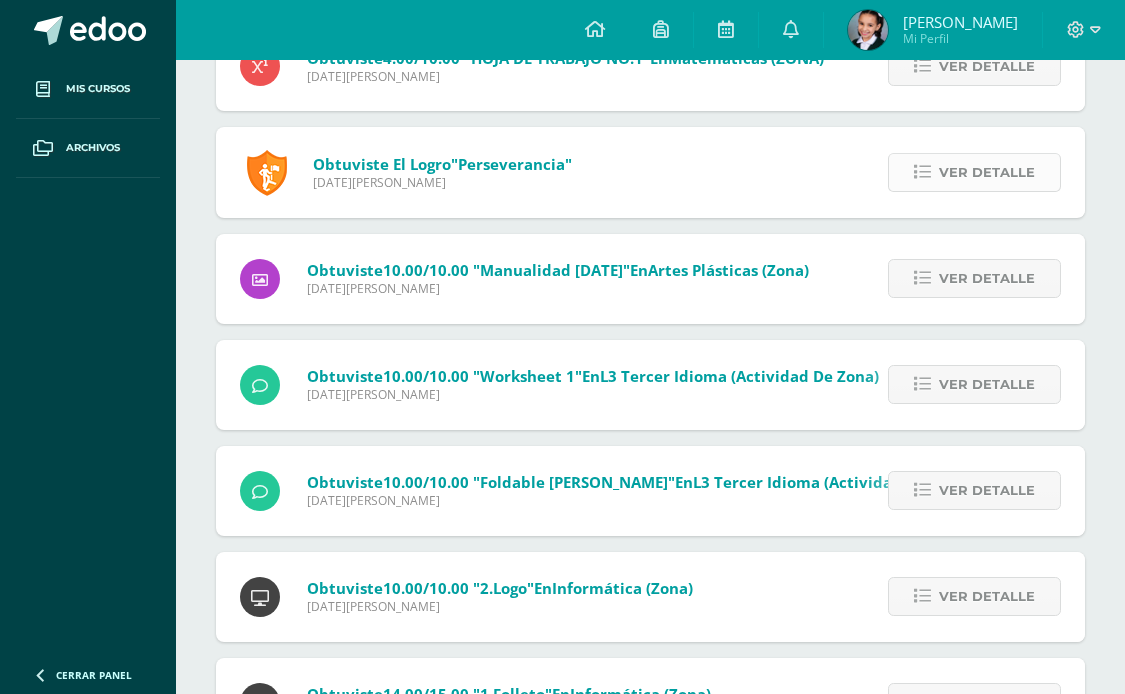 click on "Ver detalle" at bounding box center [987, 172] 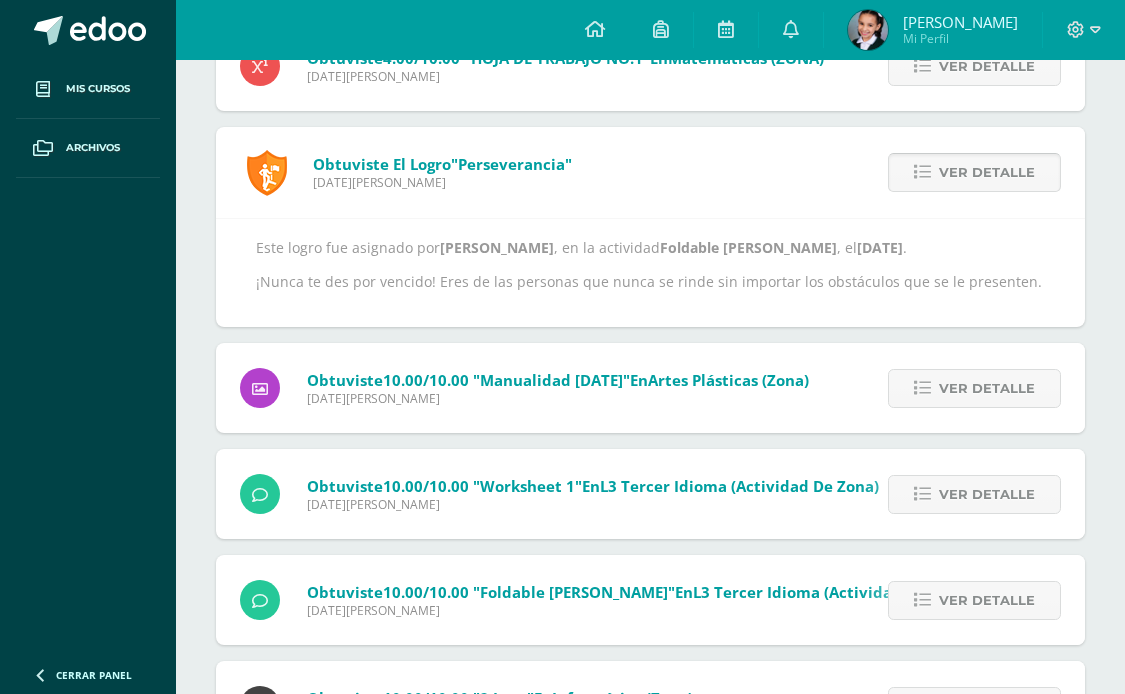 click on "Ver detalle" at bounding box center [987, 172] 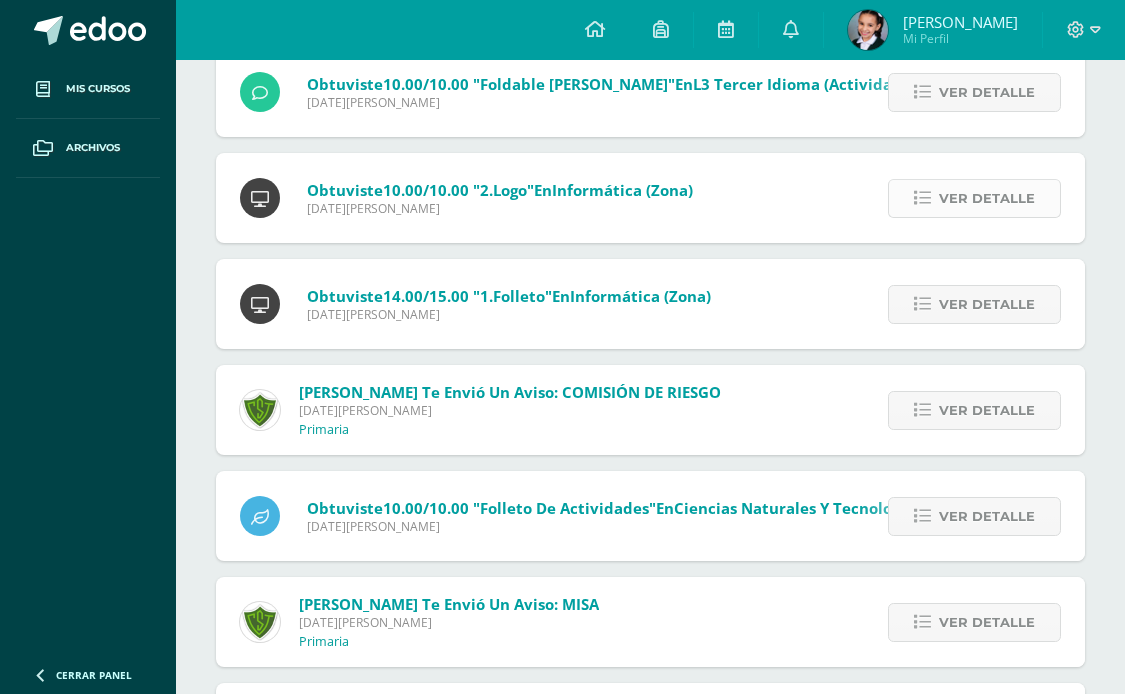 scroll, scrollTop: 1746, scrollLeft: 0, axis: vertical 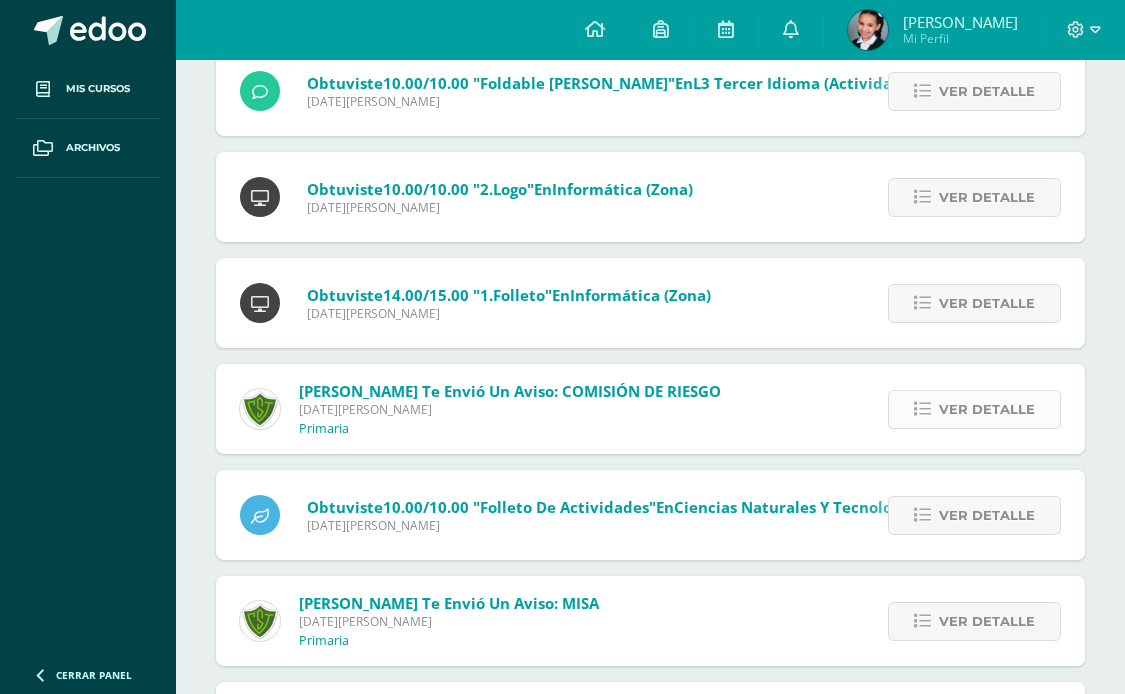click on "Ver detalle" at bounding box center (974, 409) 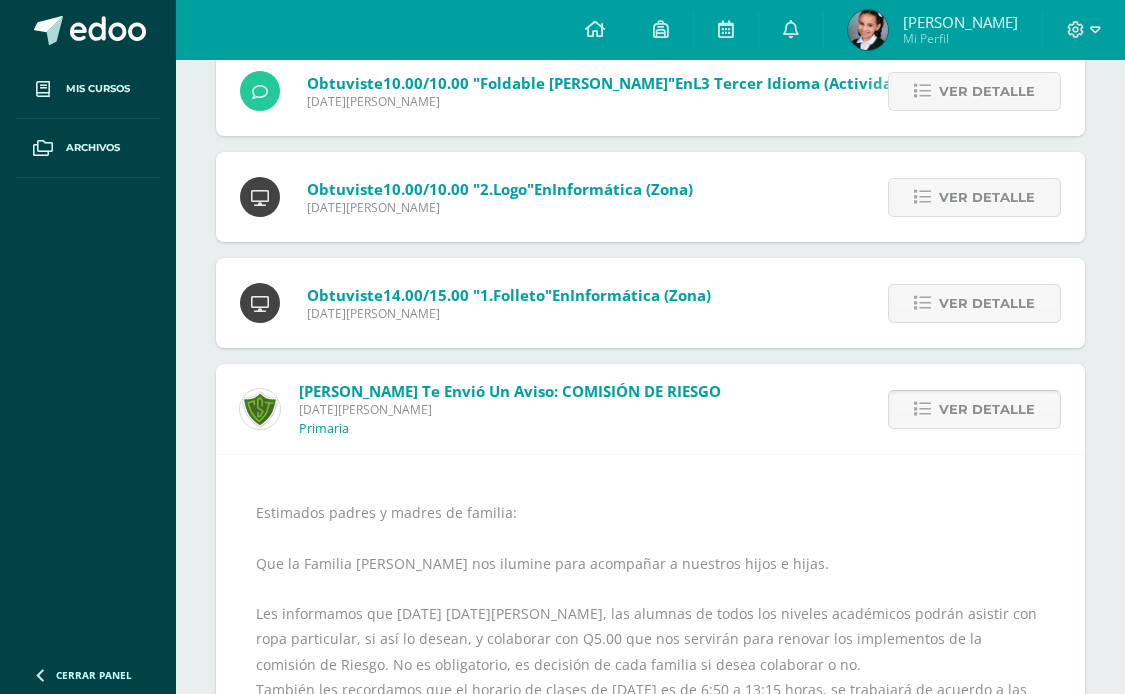click on "Ver detalle" at bounding box center [974, 409] 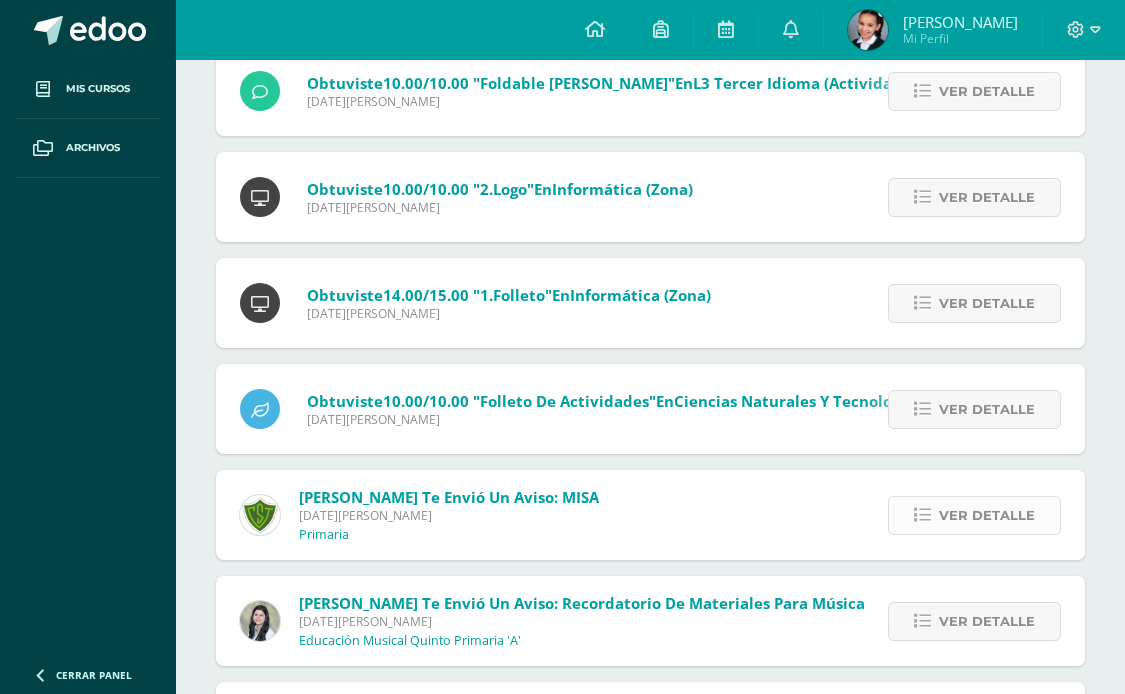 click on "Ver detalle" at bounding box center (987, 515) 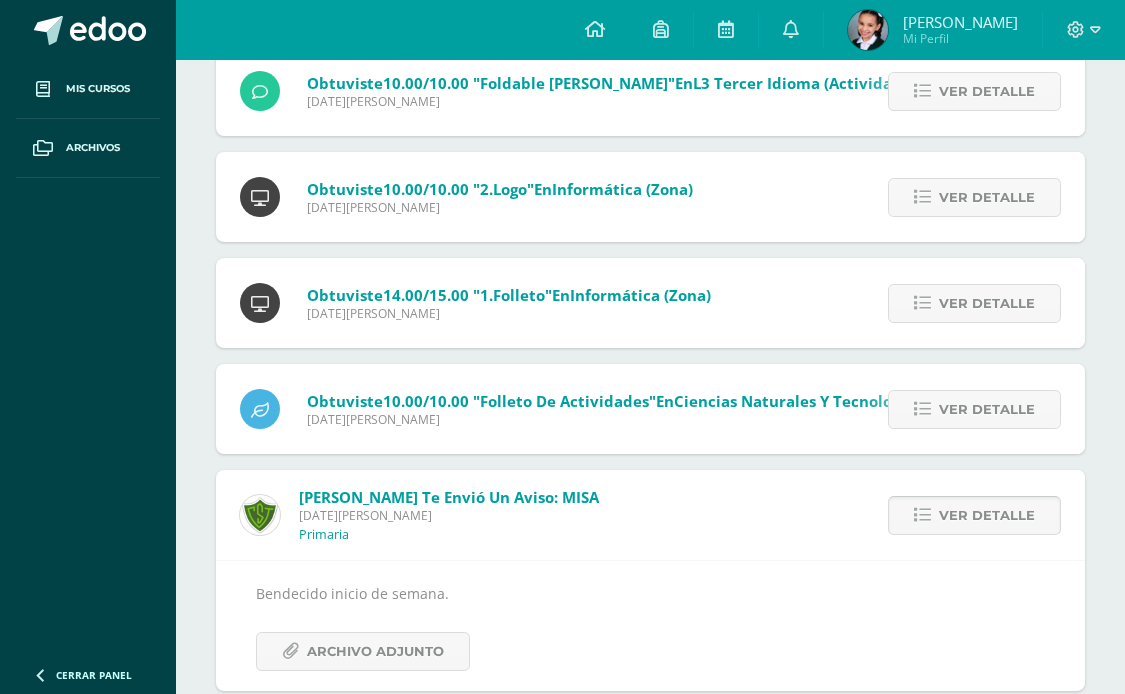 click on "Ver detalle" at bounding box center [987, 515] 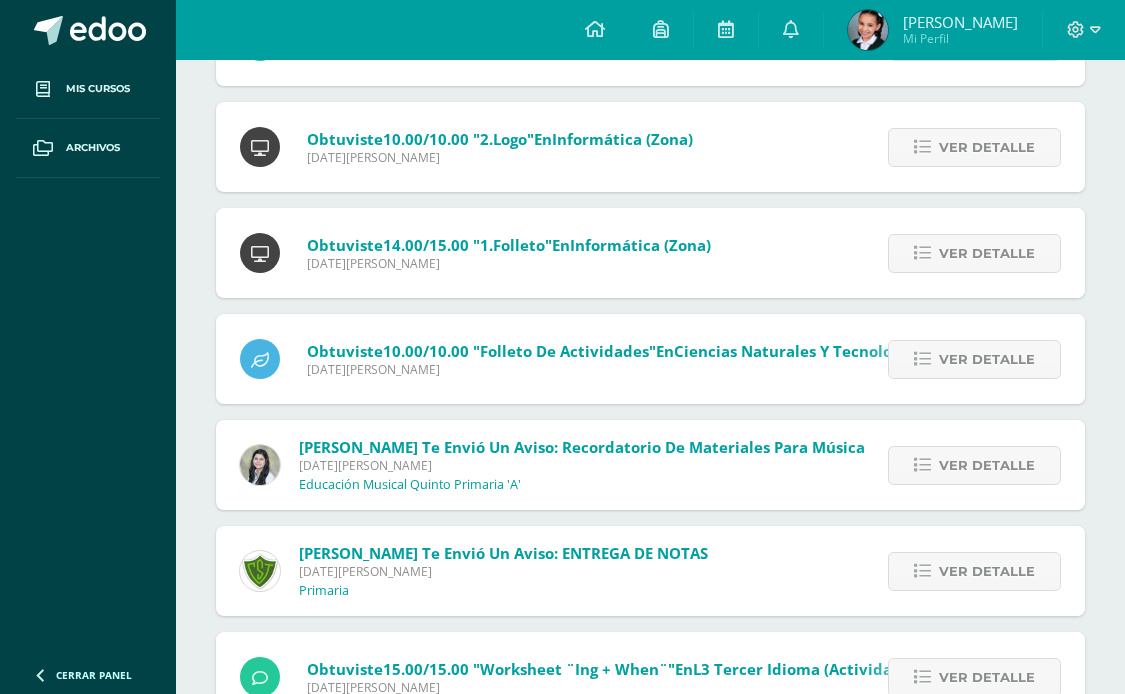scroll, scrollTop: 1798, scrollLeft: 0, axis: vertical 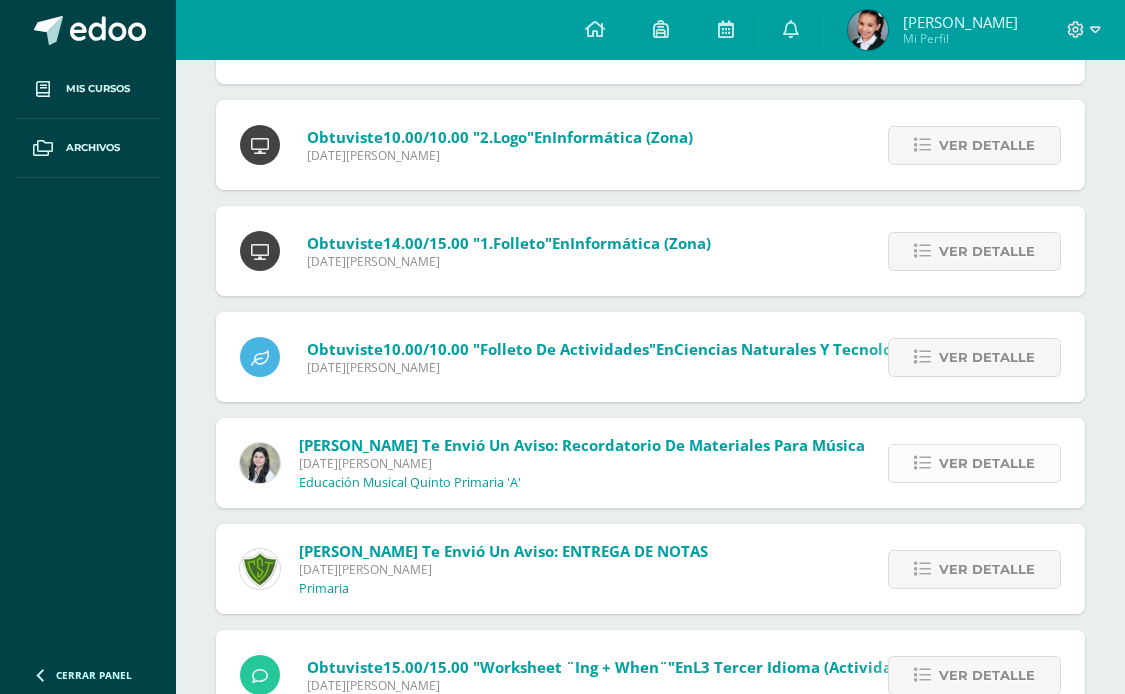 click on "Ver detalle" at bounding box center (987, 463) 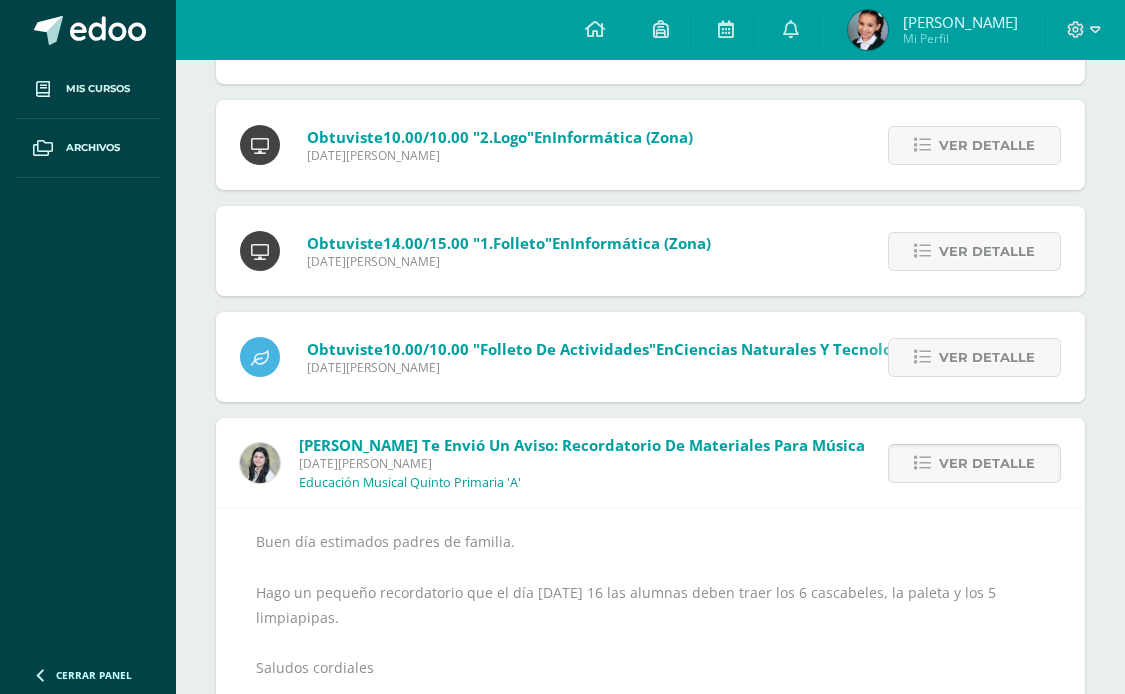 click on "Ver detalle" at bounding box center [987, 463] 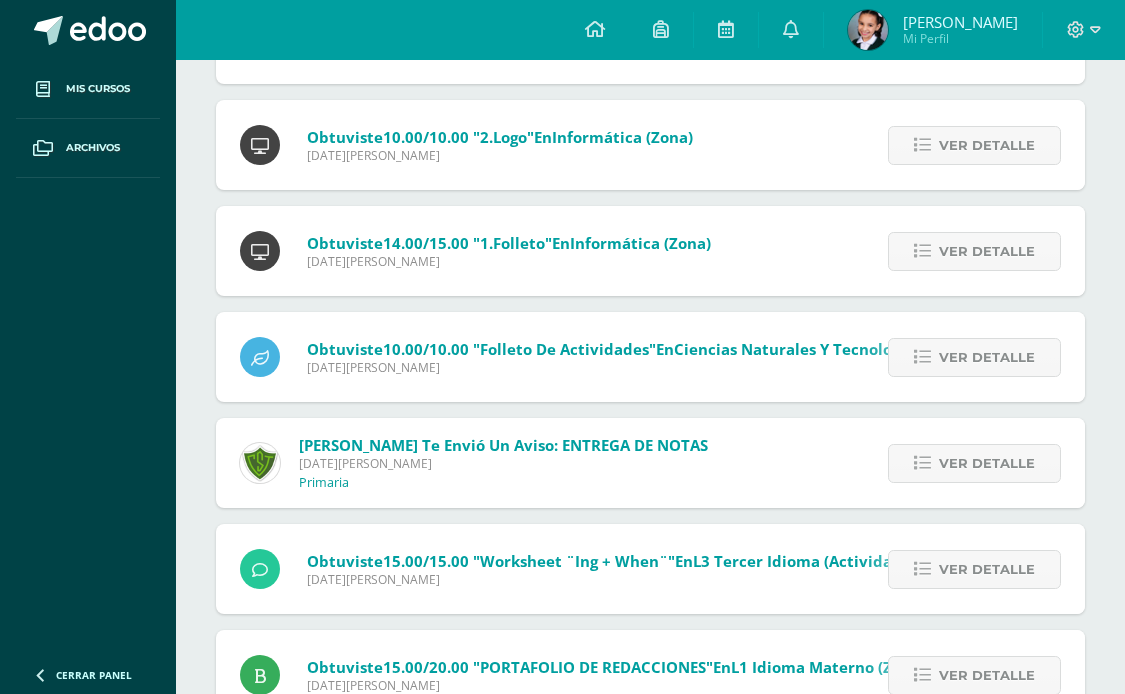 click on "Ver detalle" at bounding box center [987, 463] 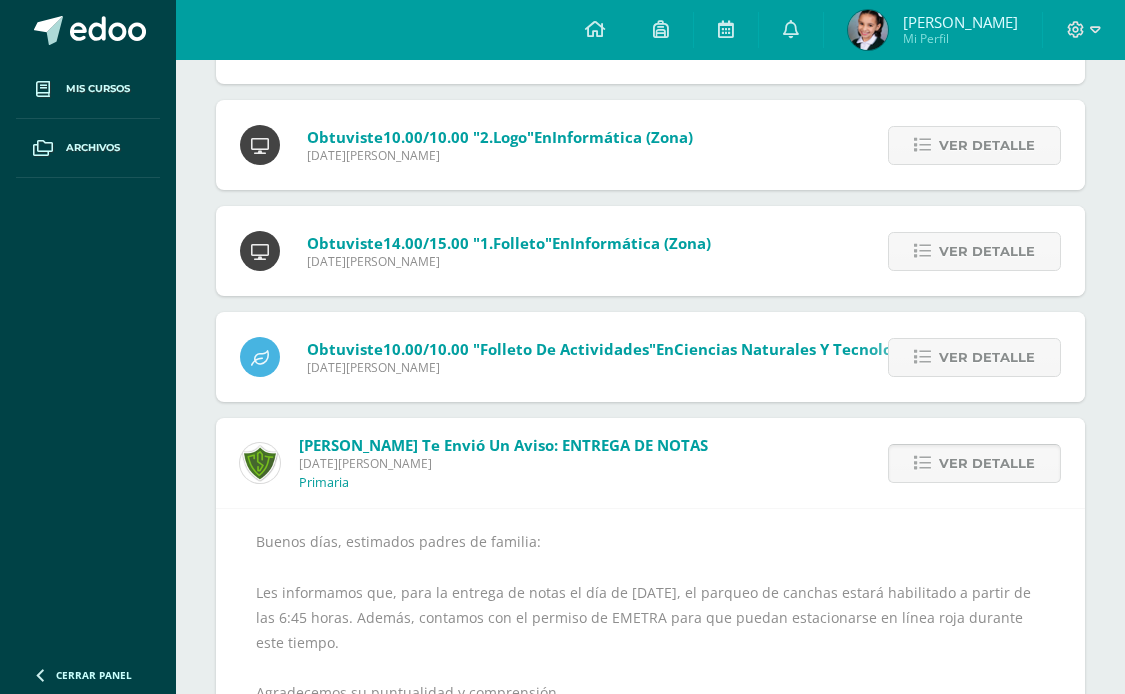 click on "Ver detalle" at bounding box center (987, 463) 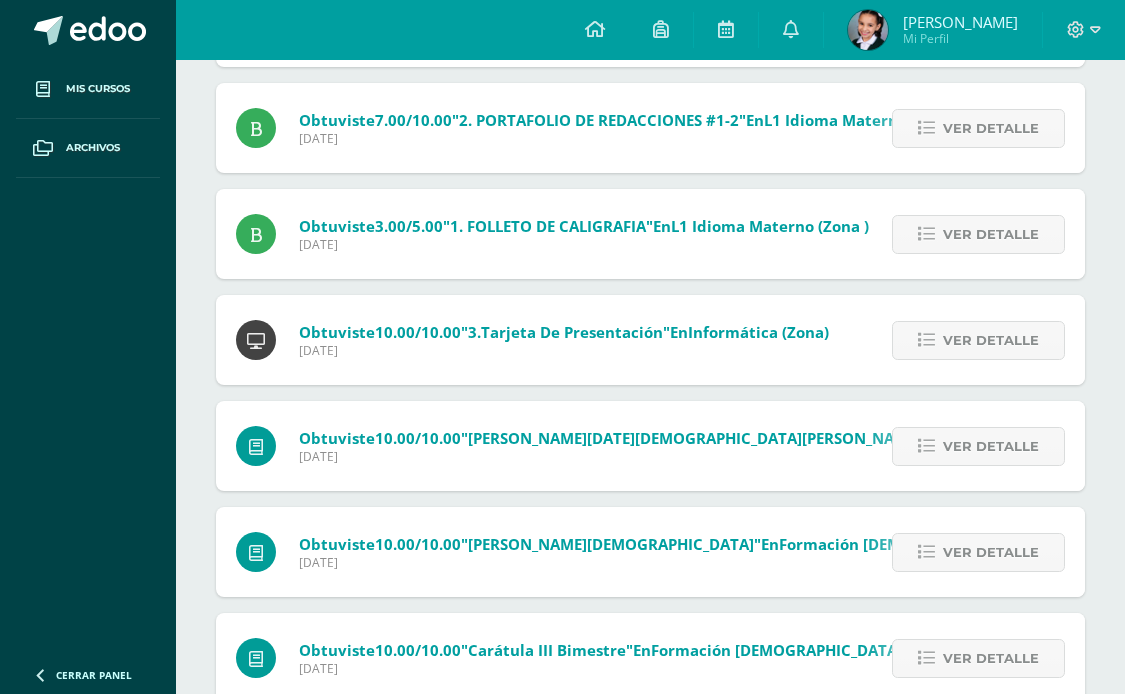 scroll, scrollTop: 0, scrollLeft: 0, axis: both 